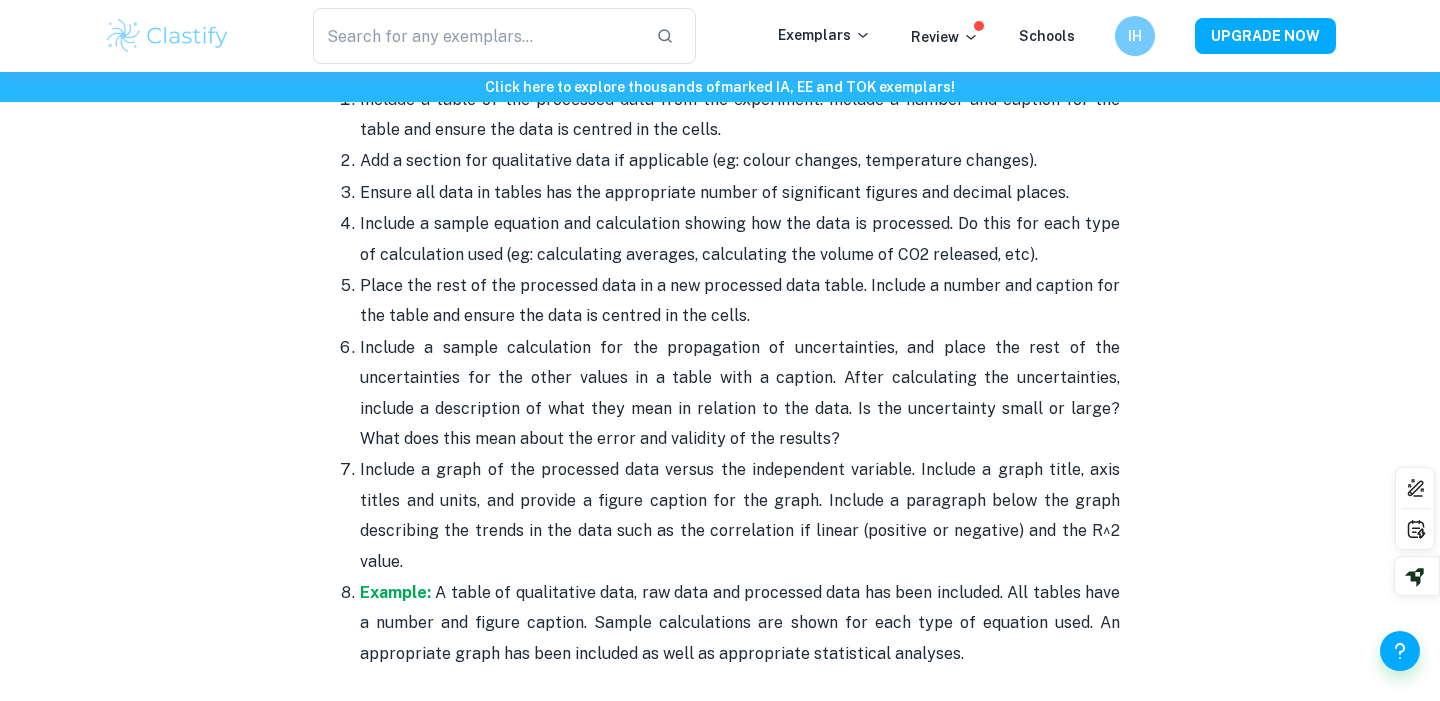 scroll, scrollTop: 4754, scrollLeft: 0, axis: vertical 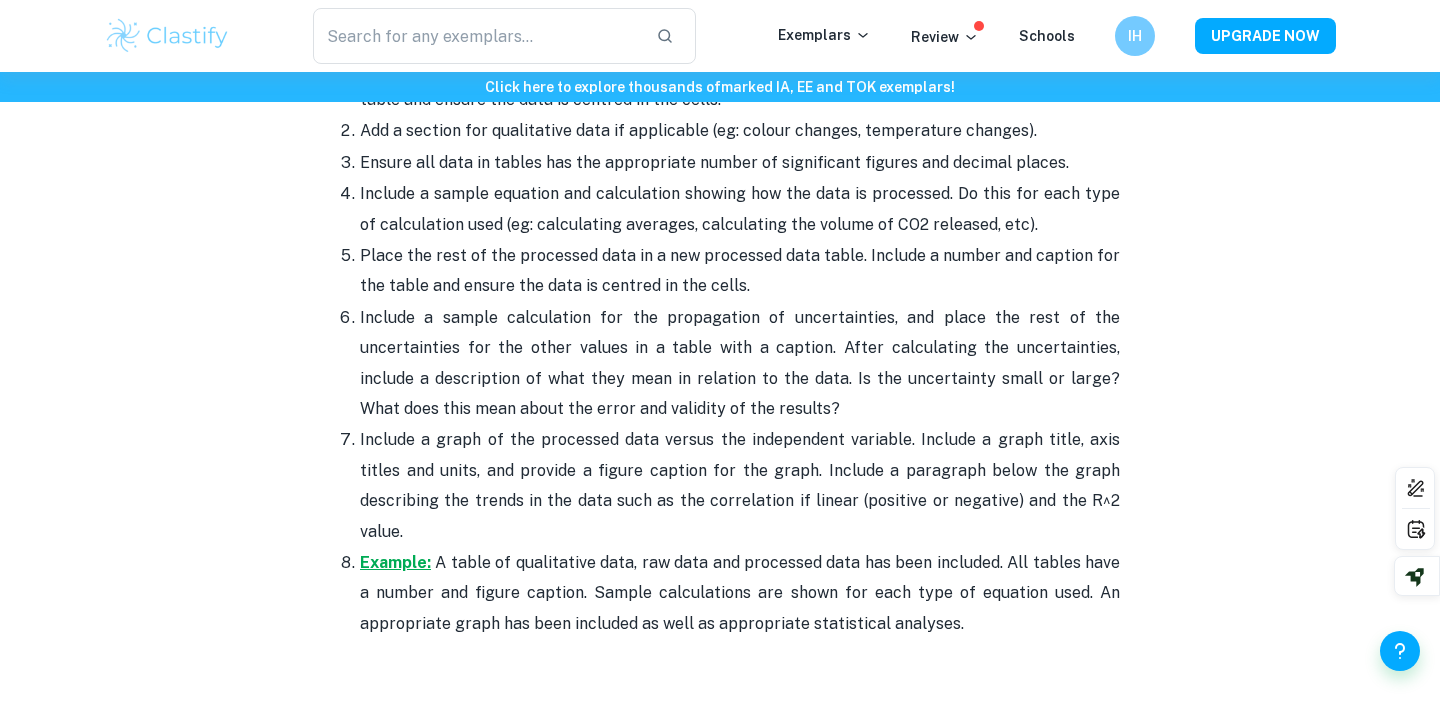 click on "Example:   A table of qualitative data, raw data and processed data has been included. All tables have a number and figure caption. Sample calculations are shown for each type of equation used. An appropriate graph has been included as well as appropriate statistical analyses." at bounding box center (740, 593) 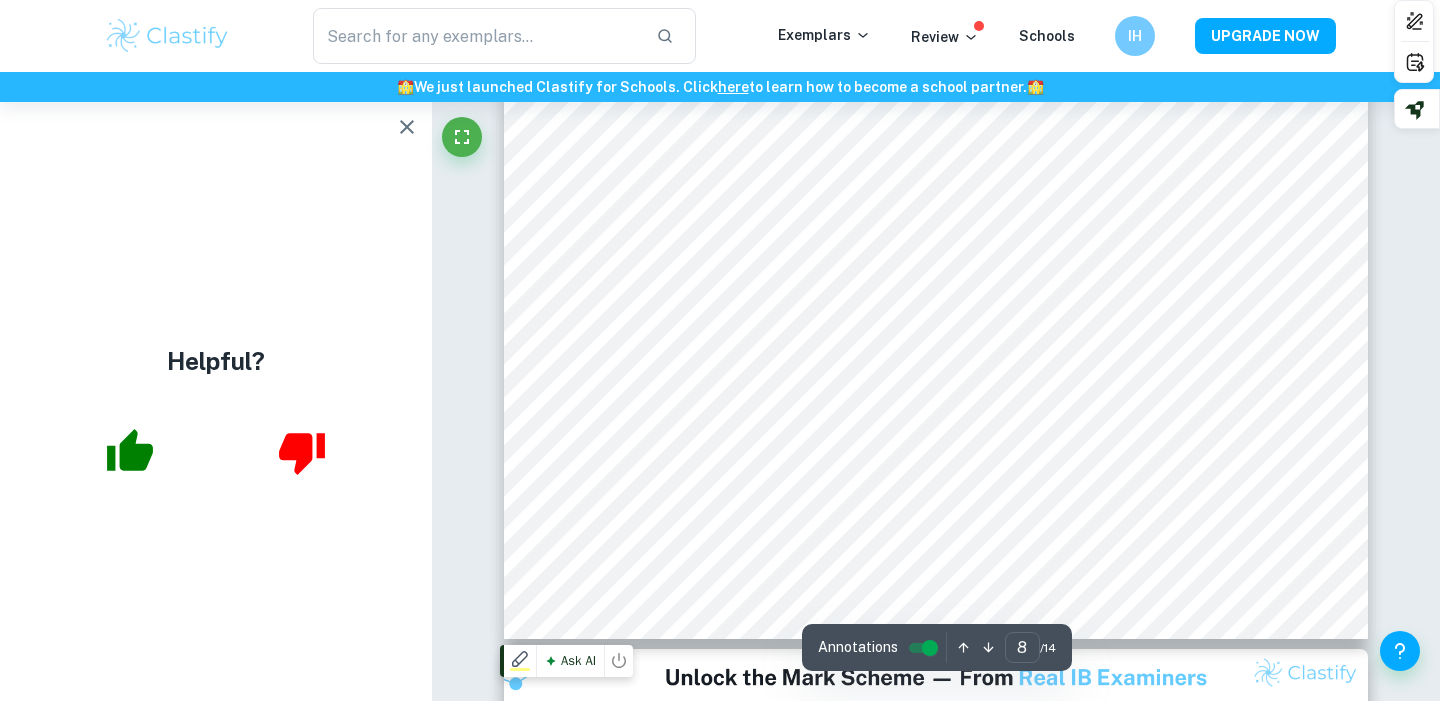scroll, scrollTop: 8773, scrollLeft: 0, axis: vertical 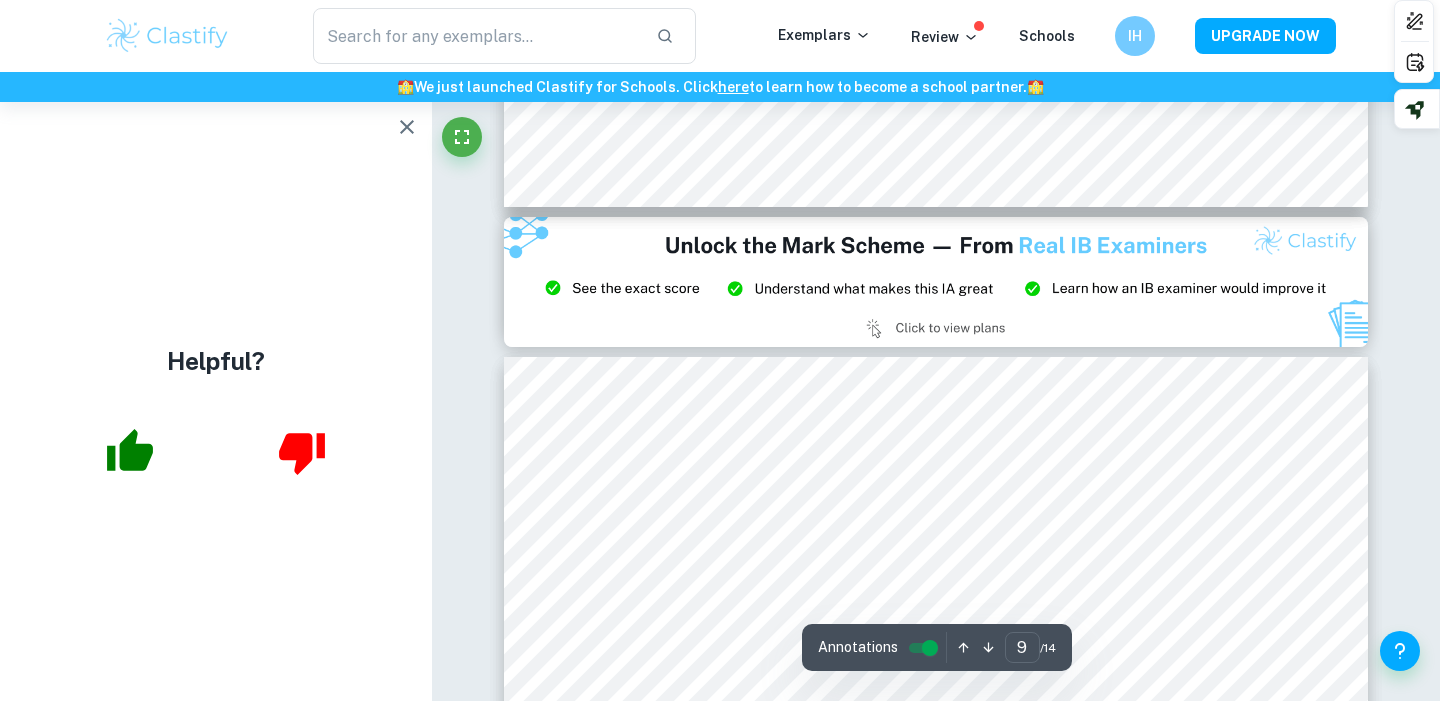 type on "8" 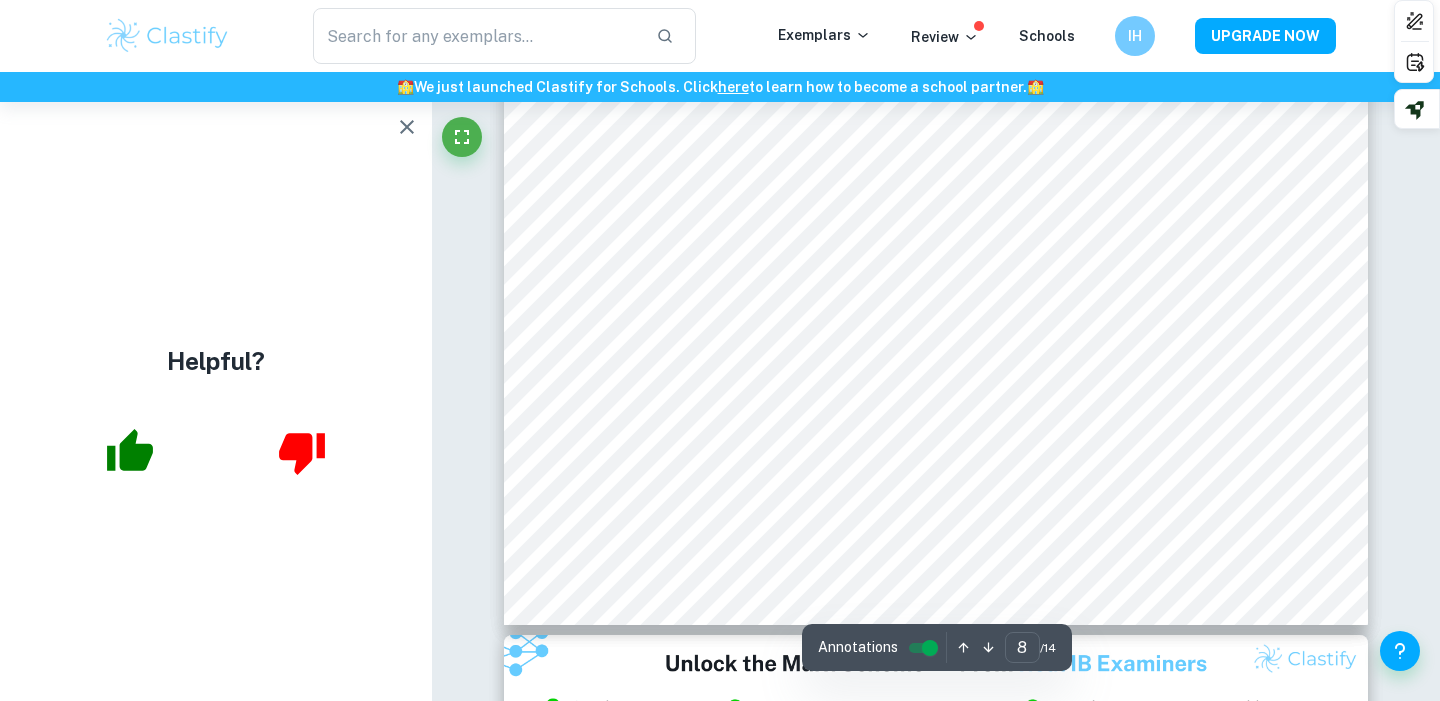 scroll, scrollTop: 8757, scrollLeft: 0, axis: vertical 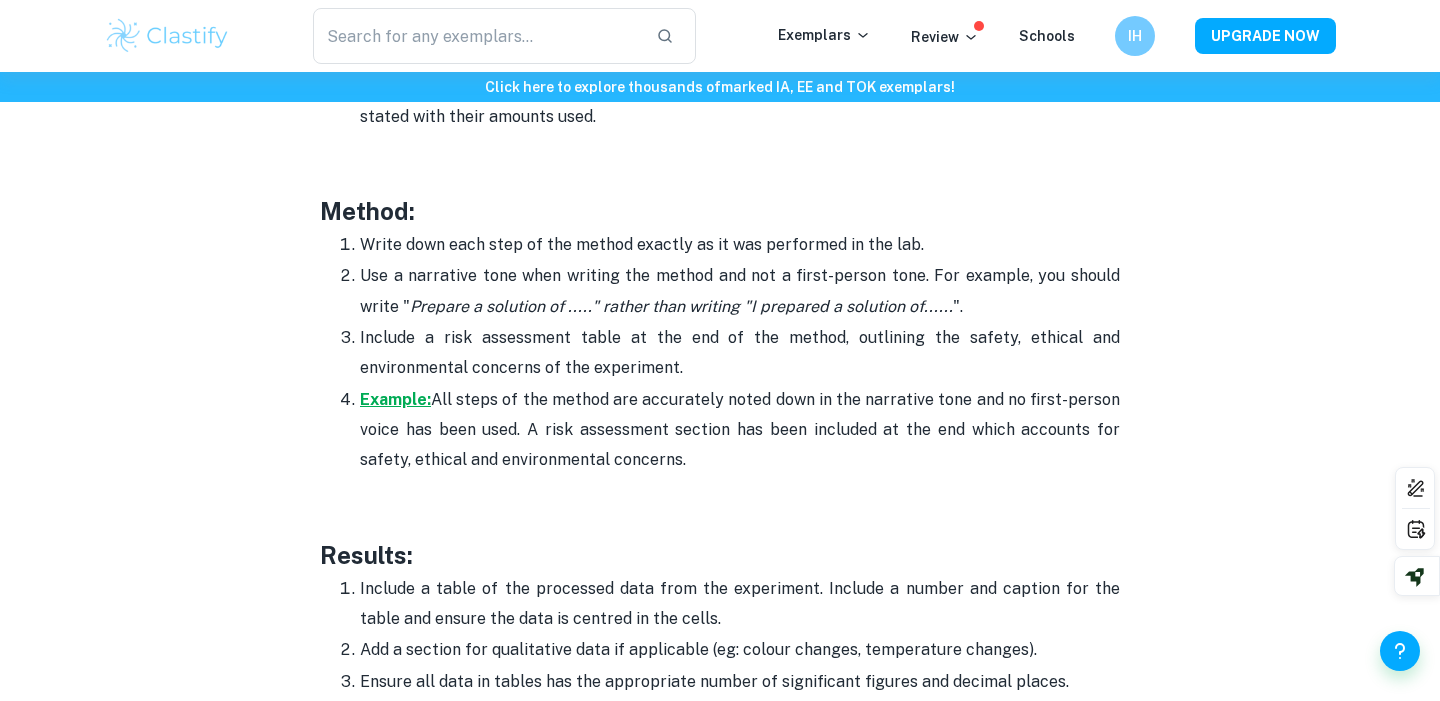 click on "Example:" at bounding box center [395, 399] 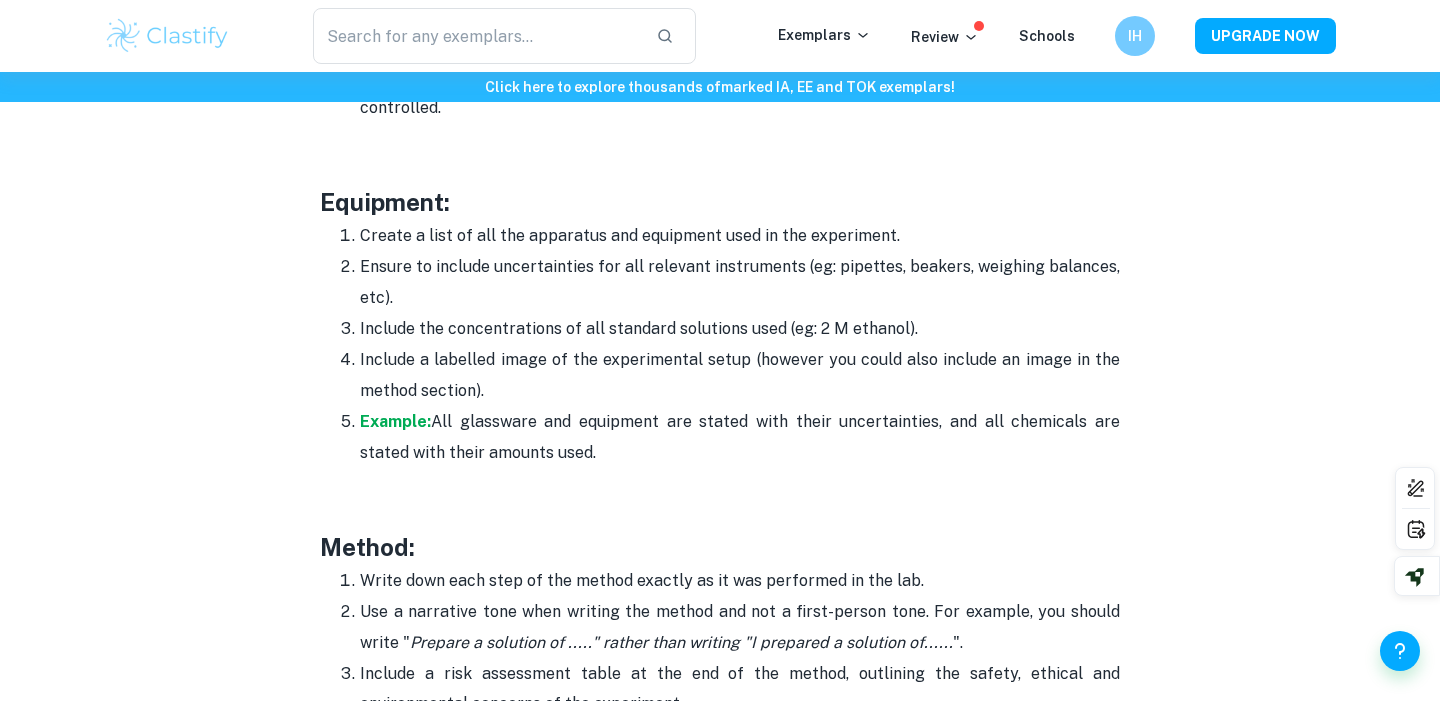 scroll, scrollTop: 3867, scrollLeft: 0, axis: vertical 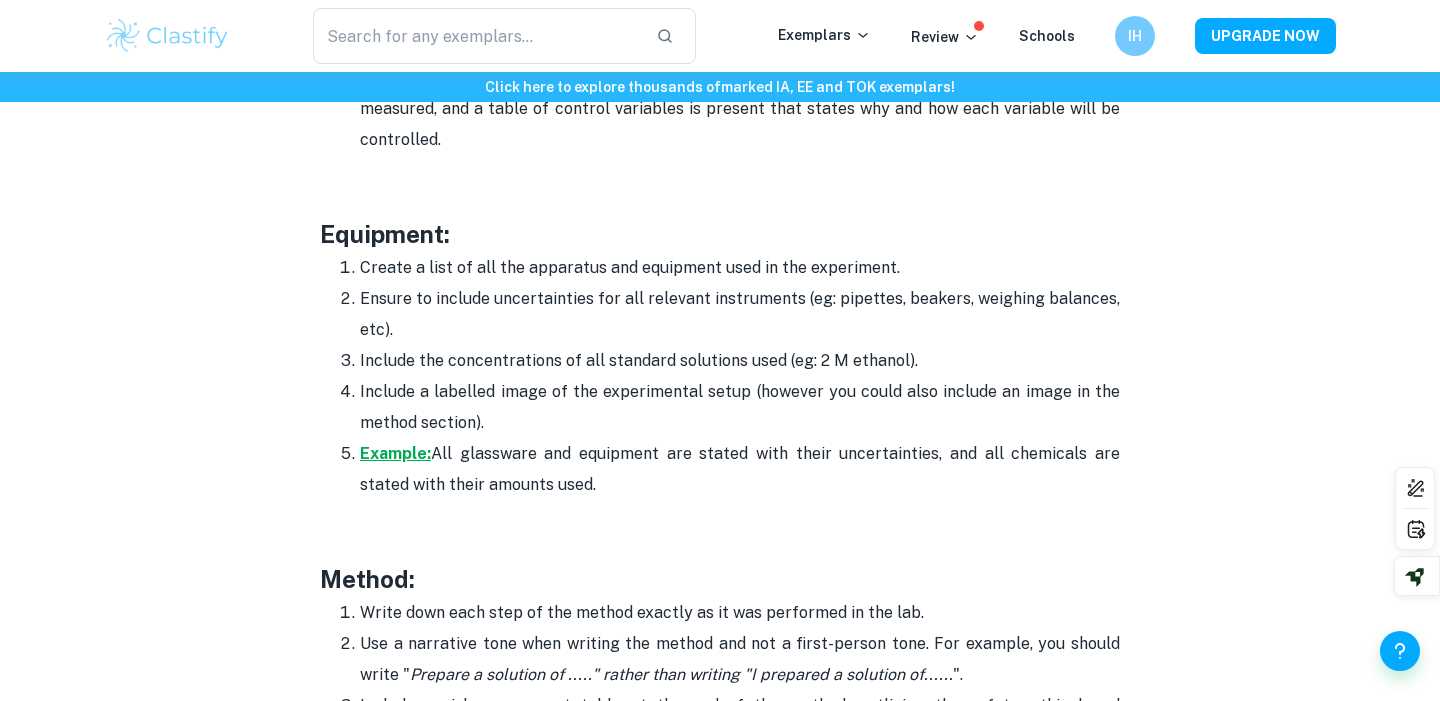 click on "Example:" at bounding box center (395, 453) 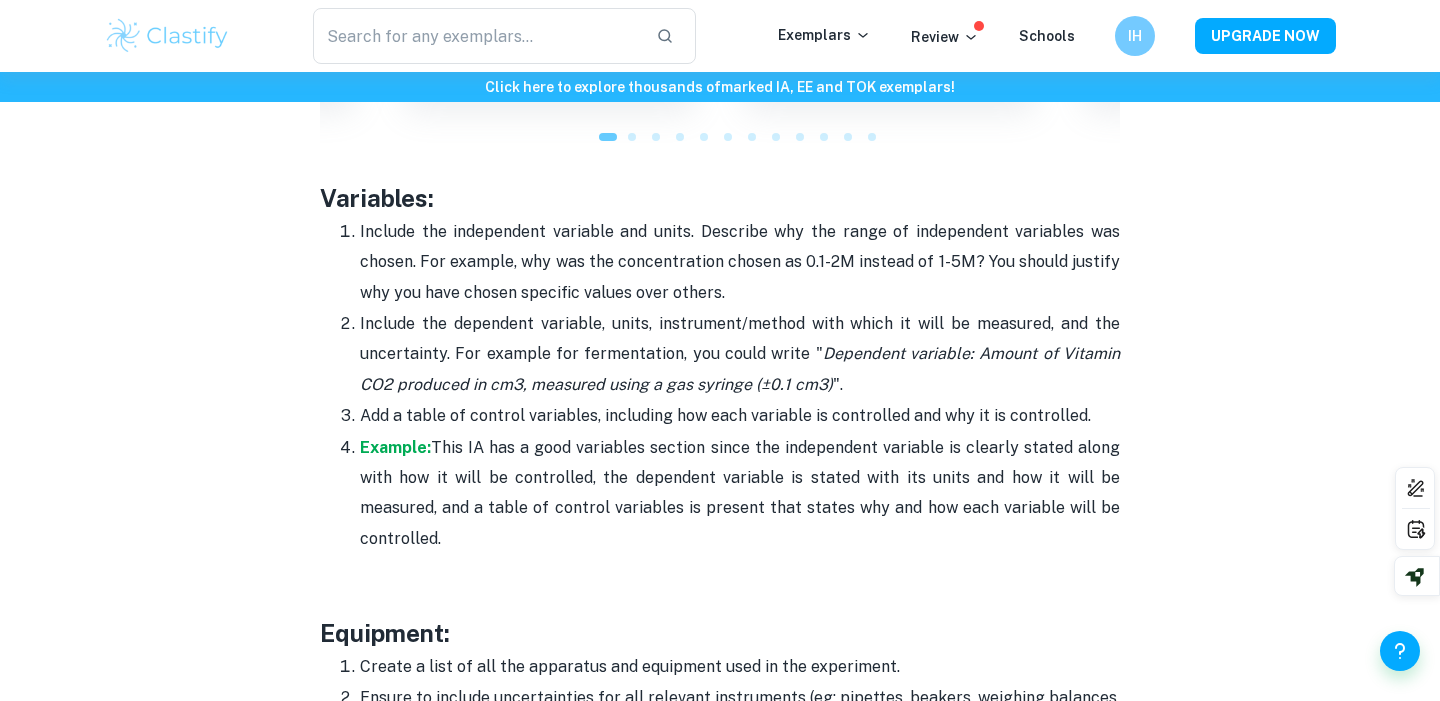 scroll, scrollTop: 3463, scrollLeft: 0, axis: vertical 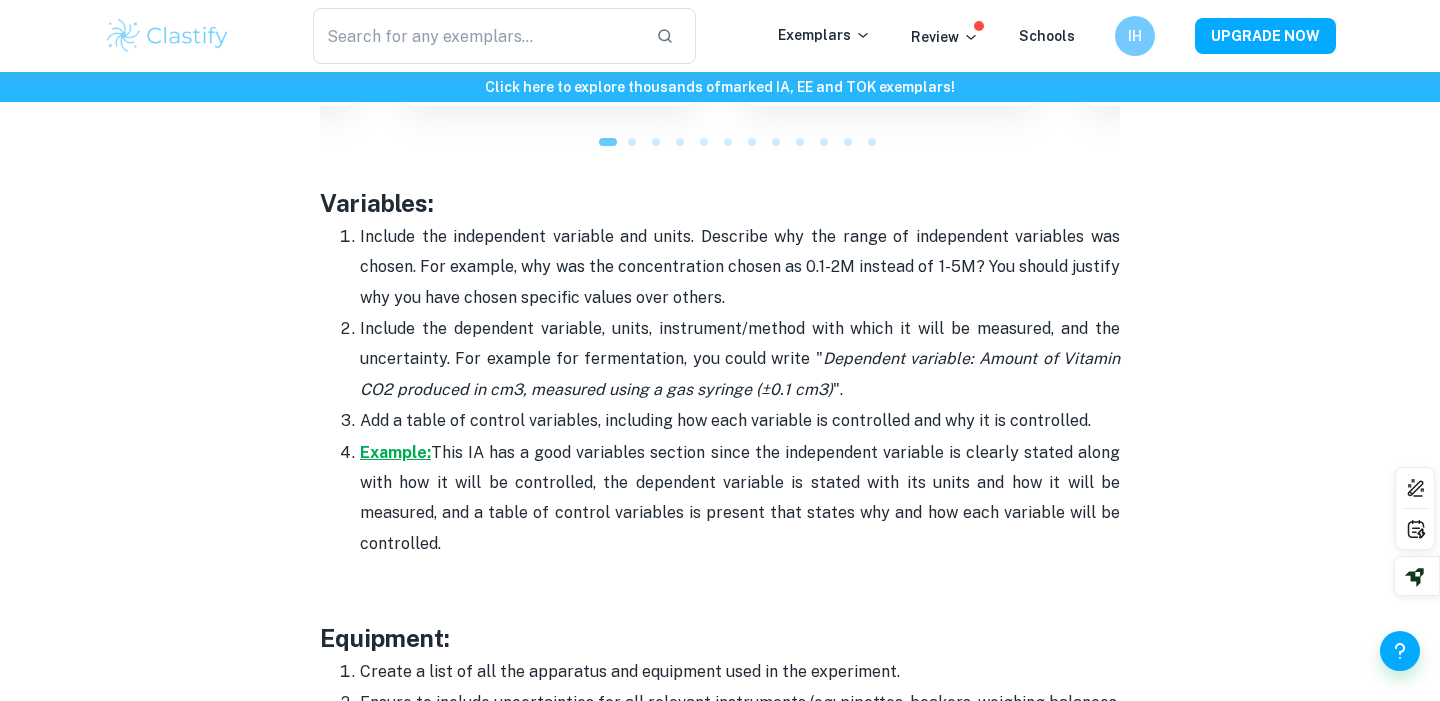 click on "Example:" at bounding box center [395, 452] 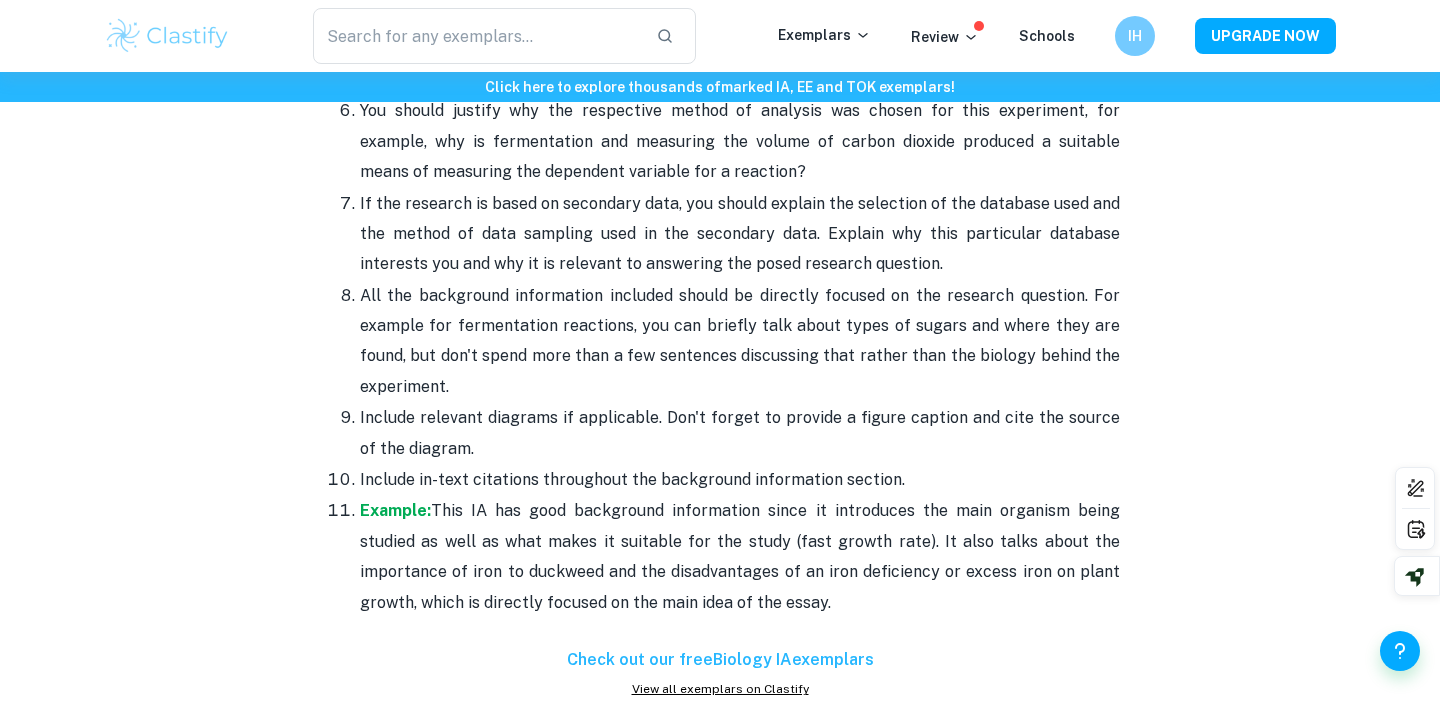 scroll, scrollTop: 2649, scrollLeft: 0, axis: vertical 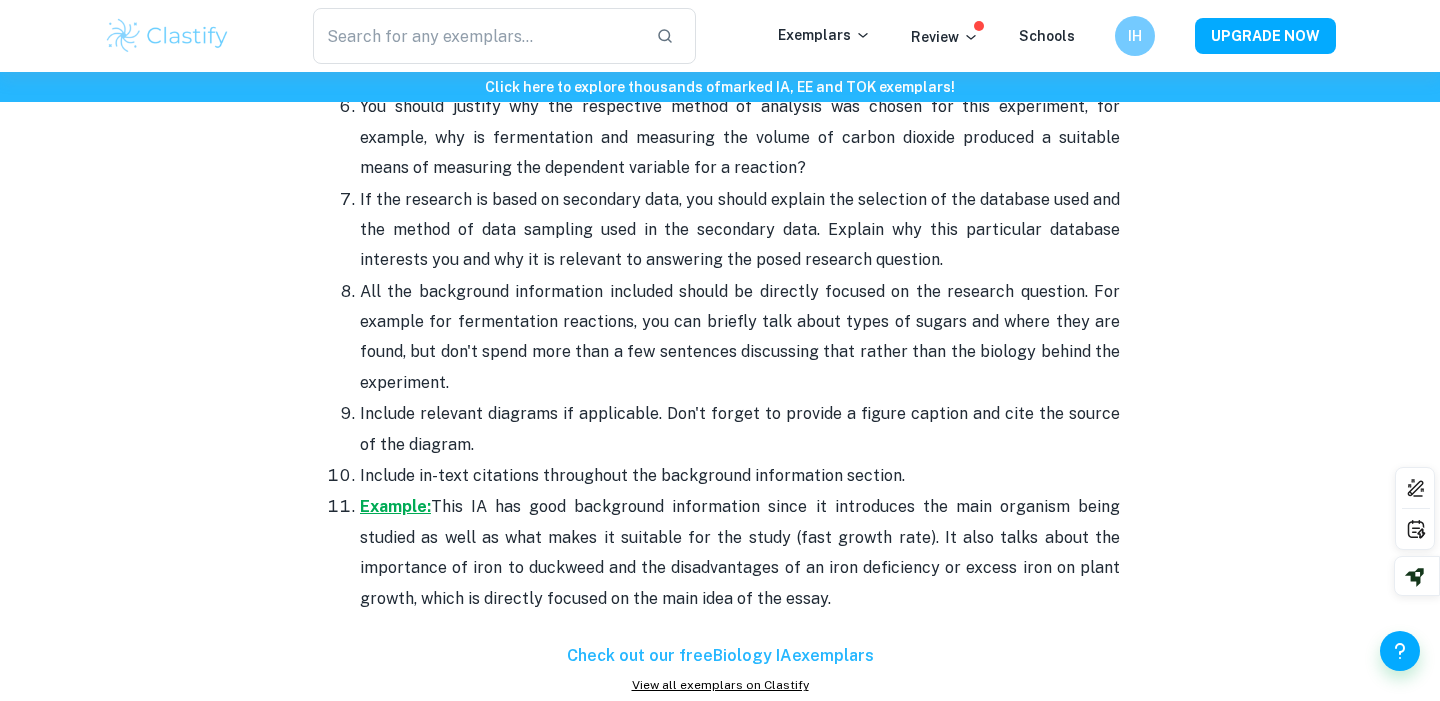 click on "Example:" at bounding box center (395, 506) 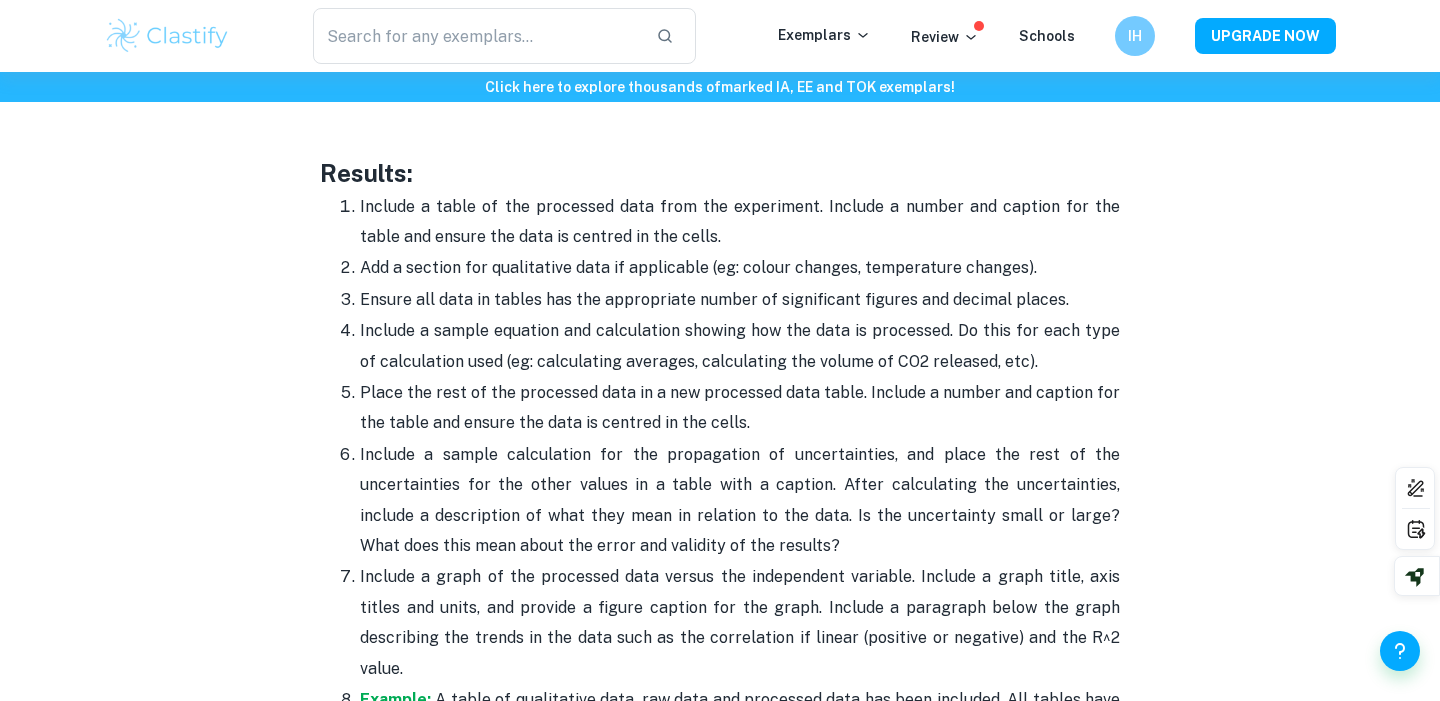 scroll, scrollTop: 4616, scrollLeft: 0, axis: vertical 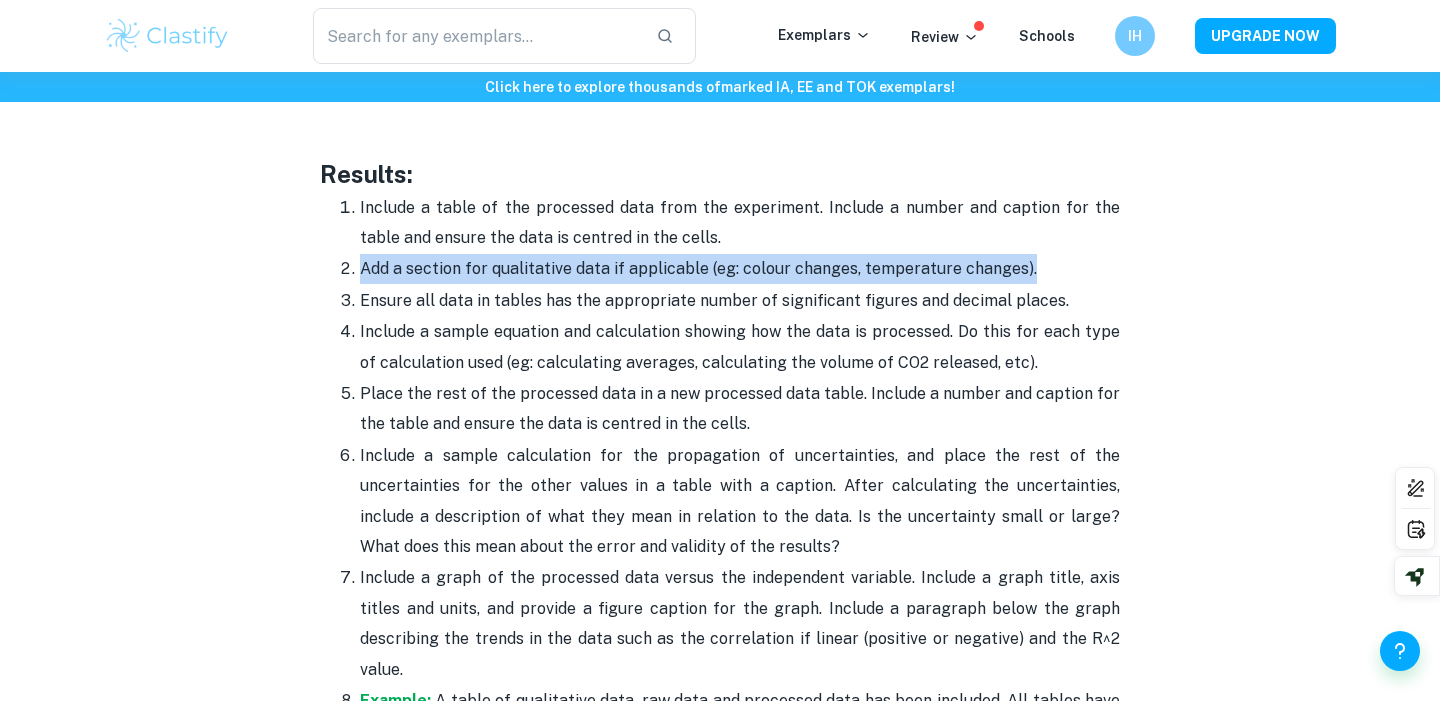 drag, startPoint x: 1037, startPoint y: 273, endPoint x: 345, endPoint y: 282, distance: 692.05853 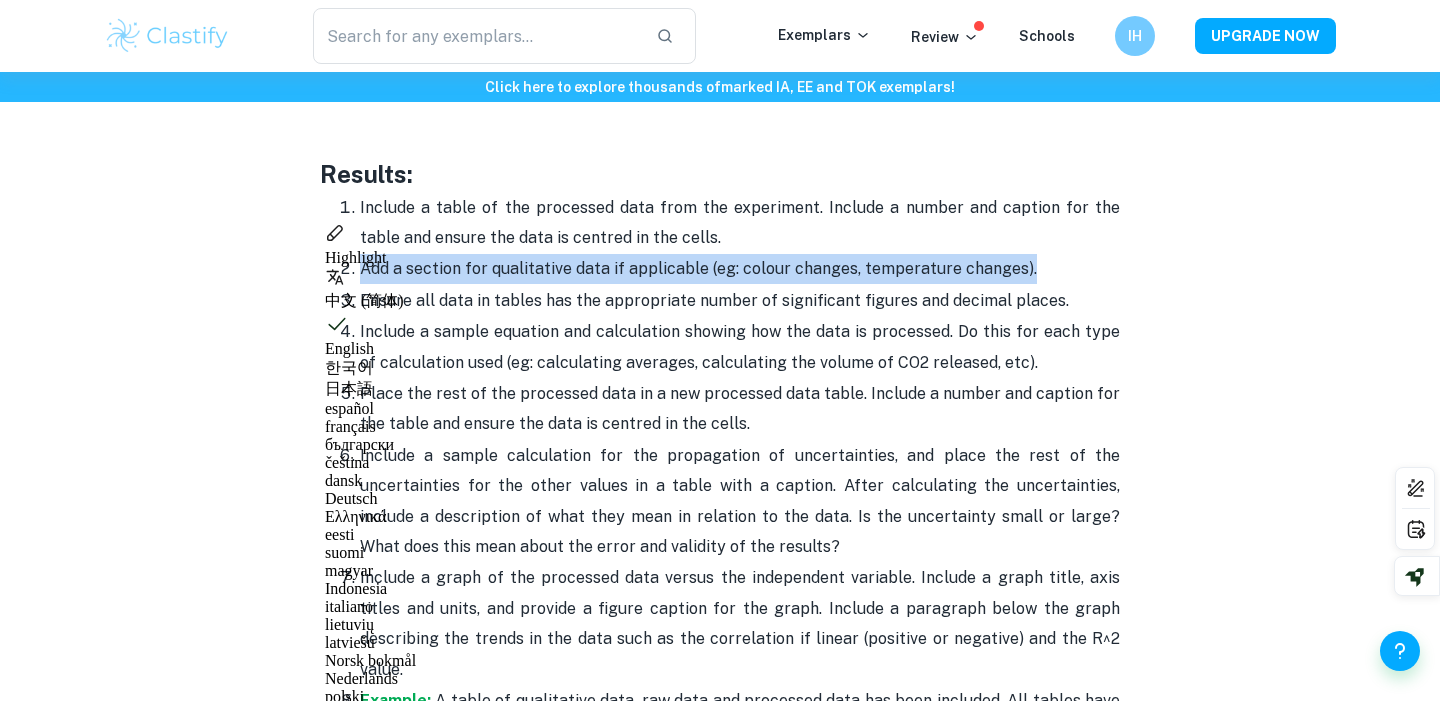 copy on "Add a section for qualitative data if applicable (eg: colour changes, temperature changes)." 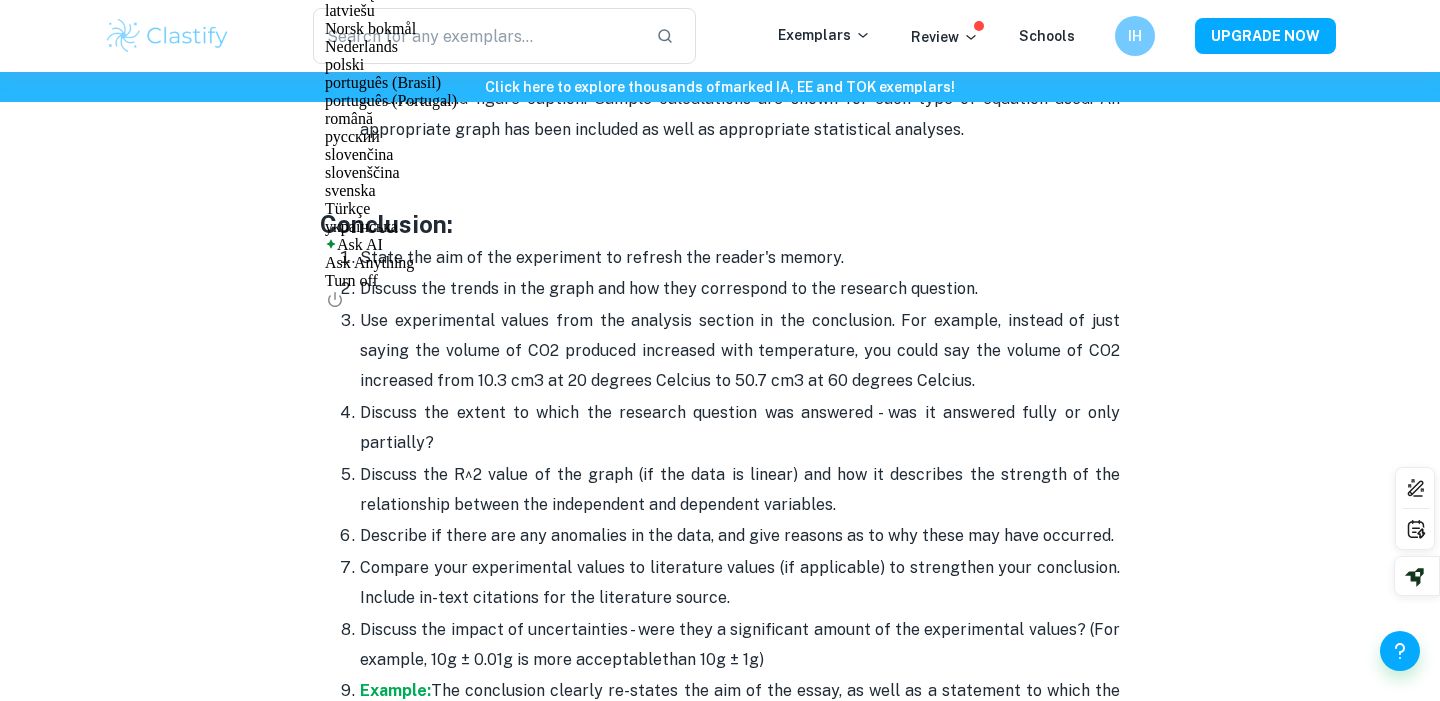 scroll, scrollTop: 5202, scrollLeft: 0, axis: vertical 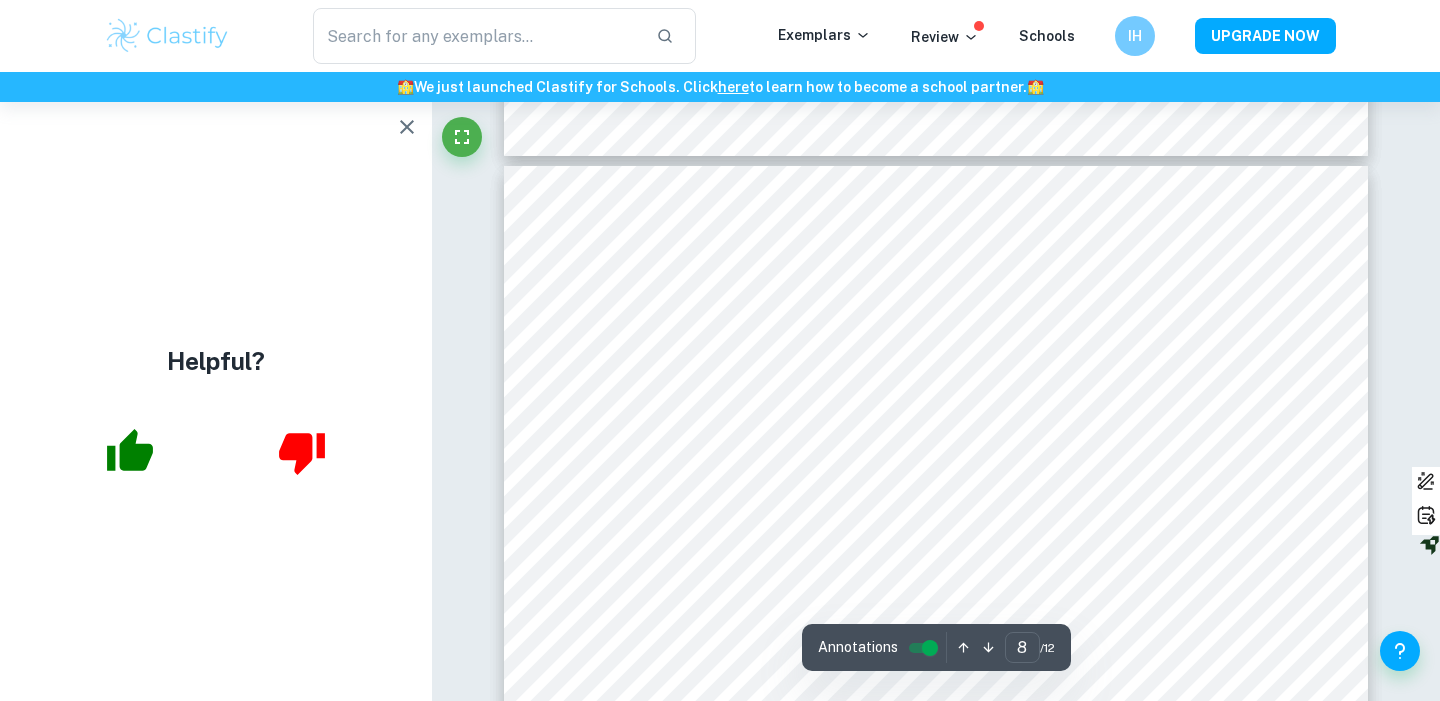type on "7" 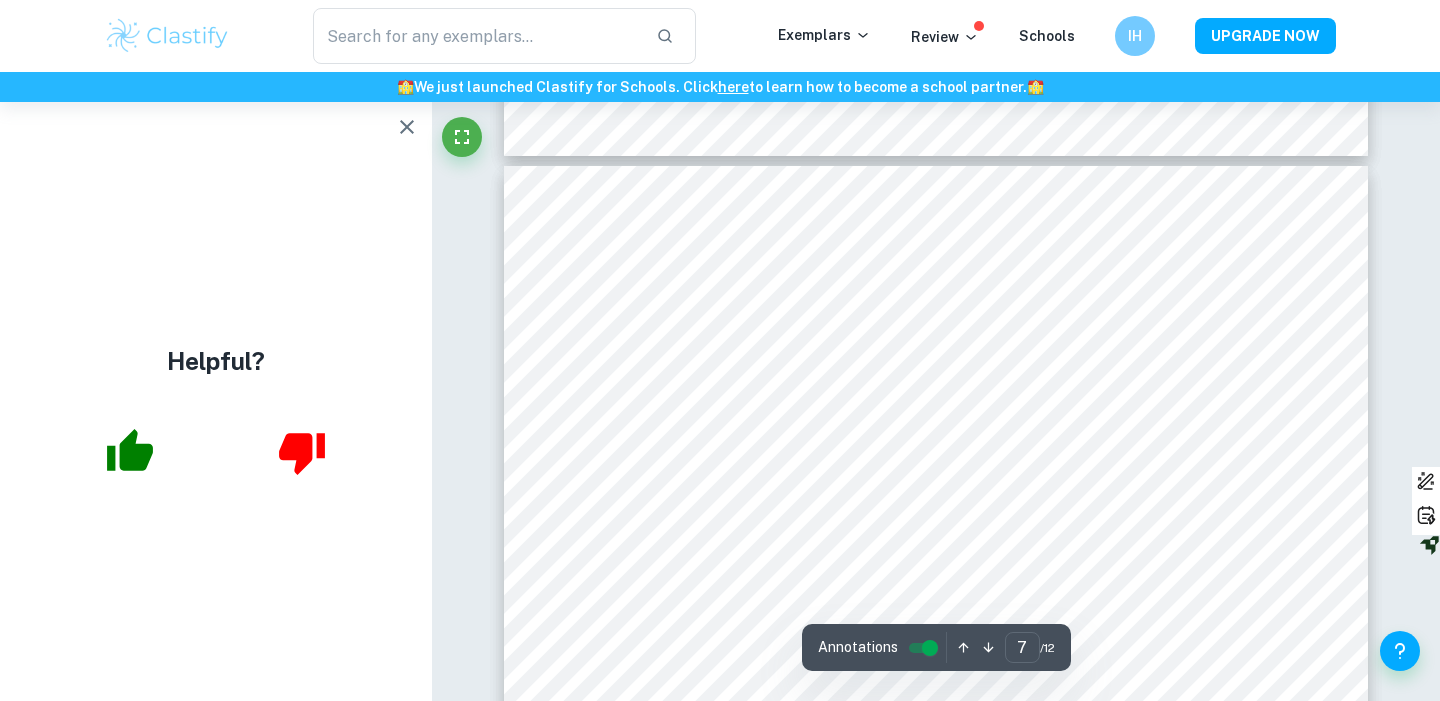 scroll, scrollTop: 8372, scrollLeft: 0, axis: vertical 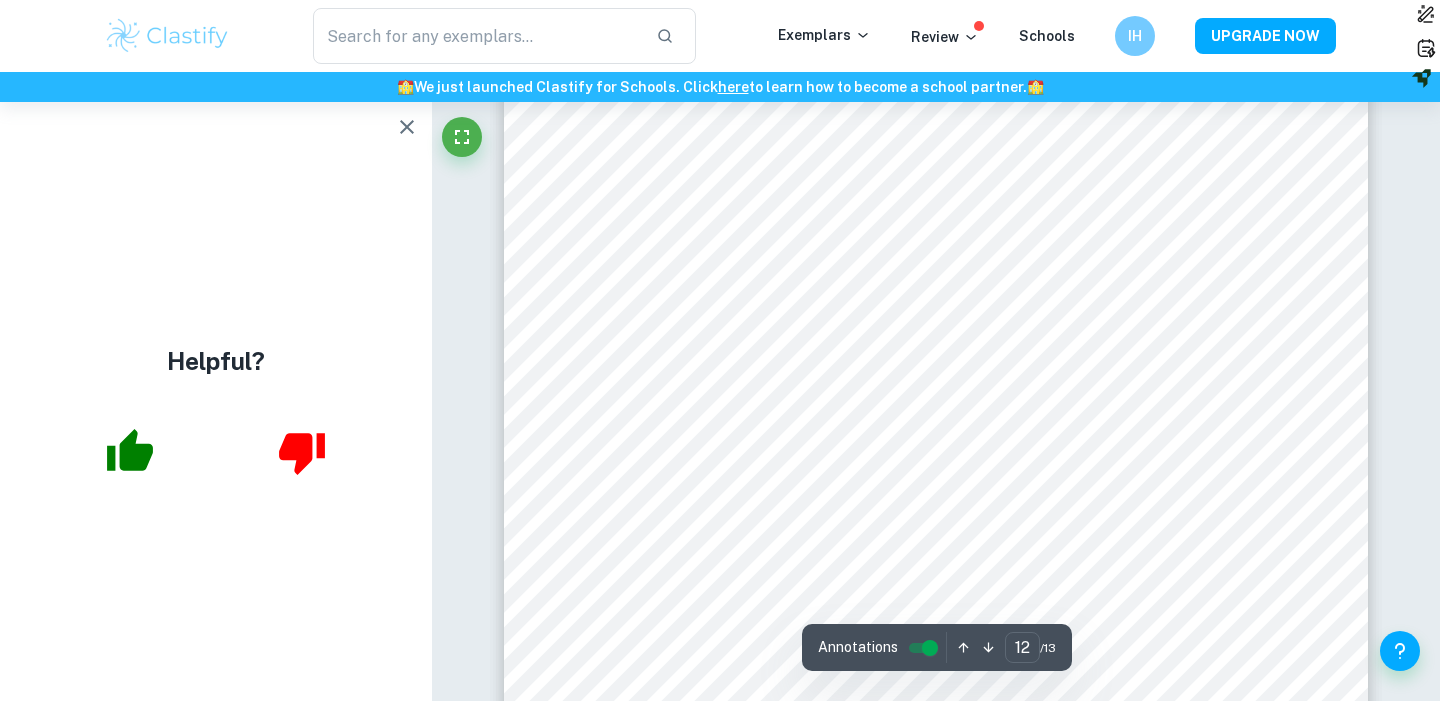 click 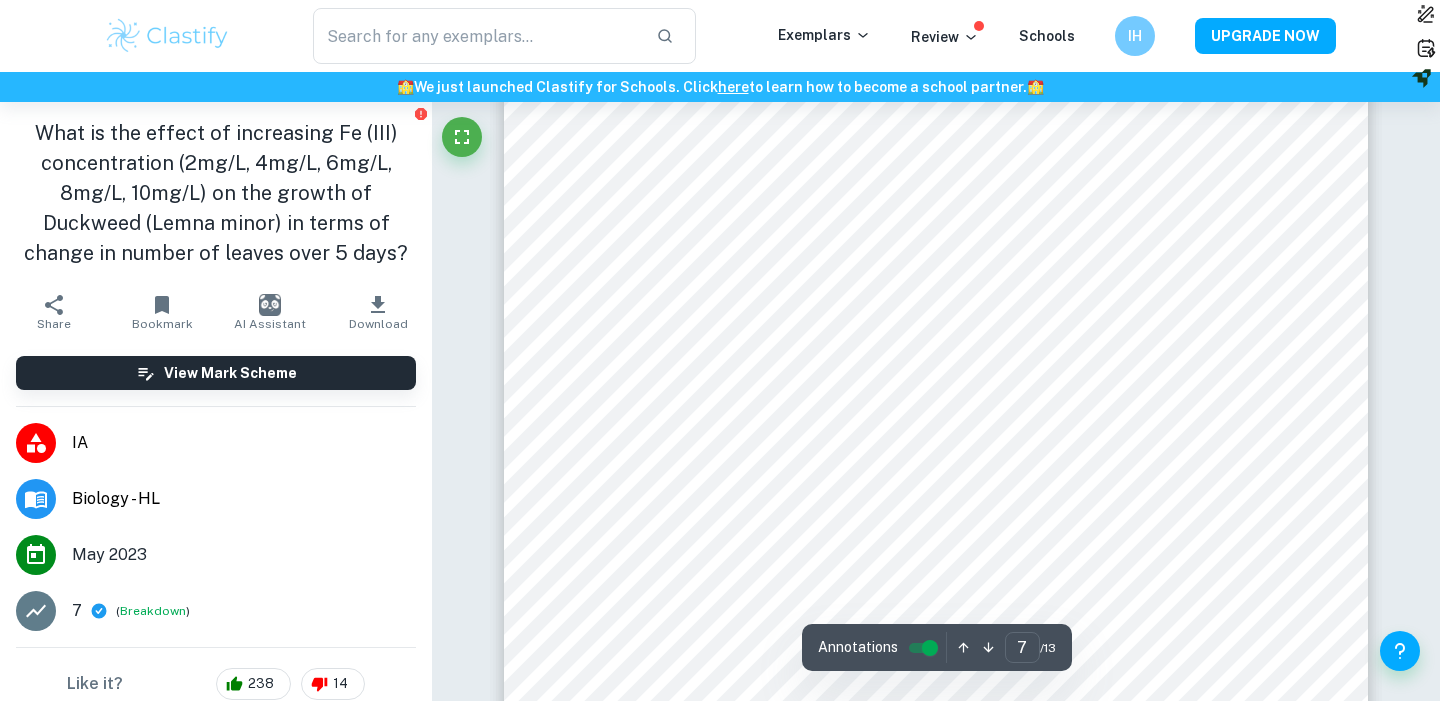 scroll, scrollTop: 8138, scrollLeft: 0, axis: vertical 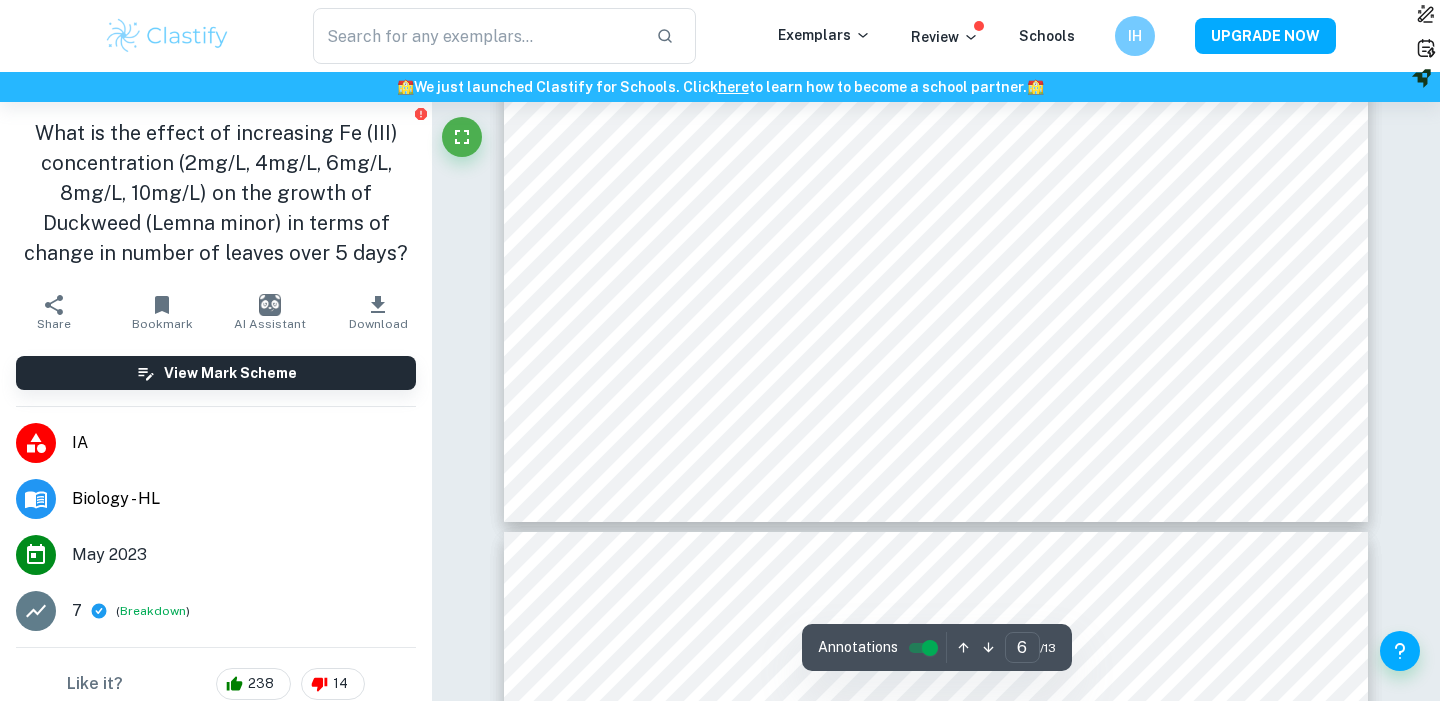 type on "7" 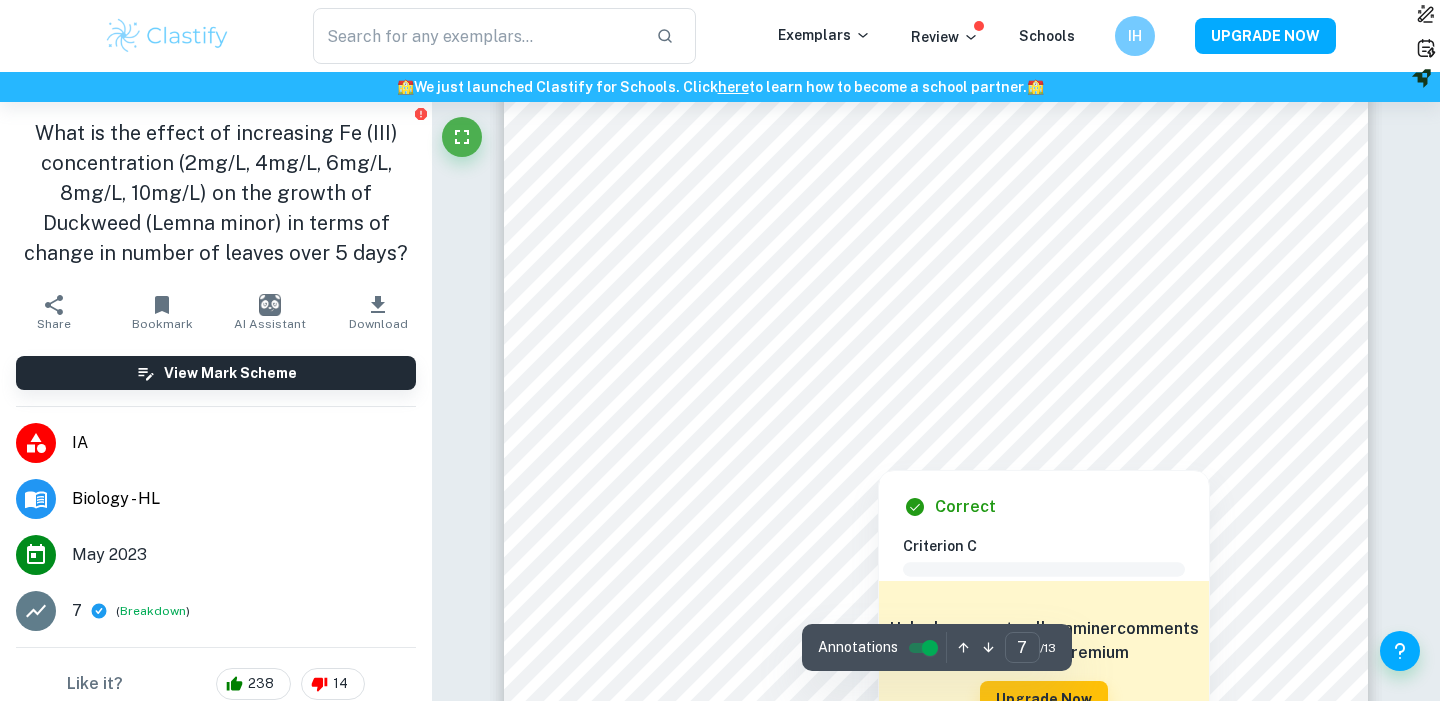 scroll, scrollTop: 8427, scrollLeft: 0, axis: vertical 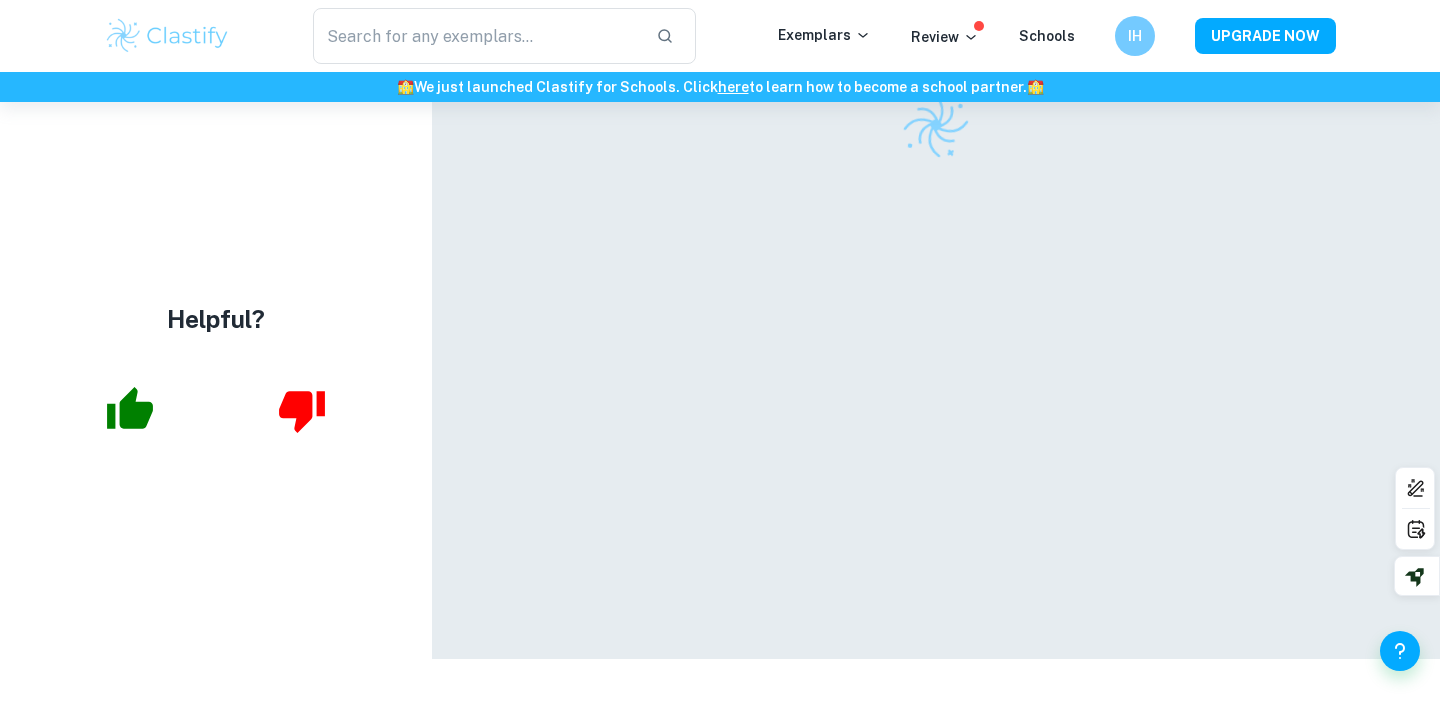 click on "Helpful?" at bounding box center [216, 359] 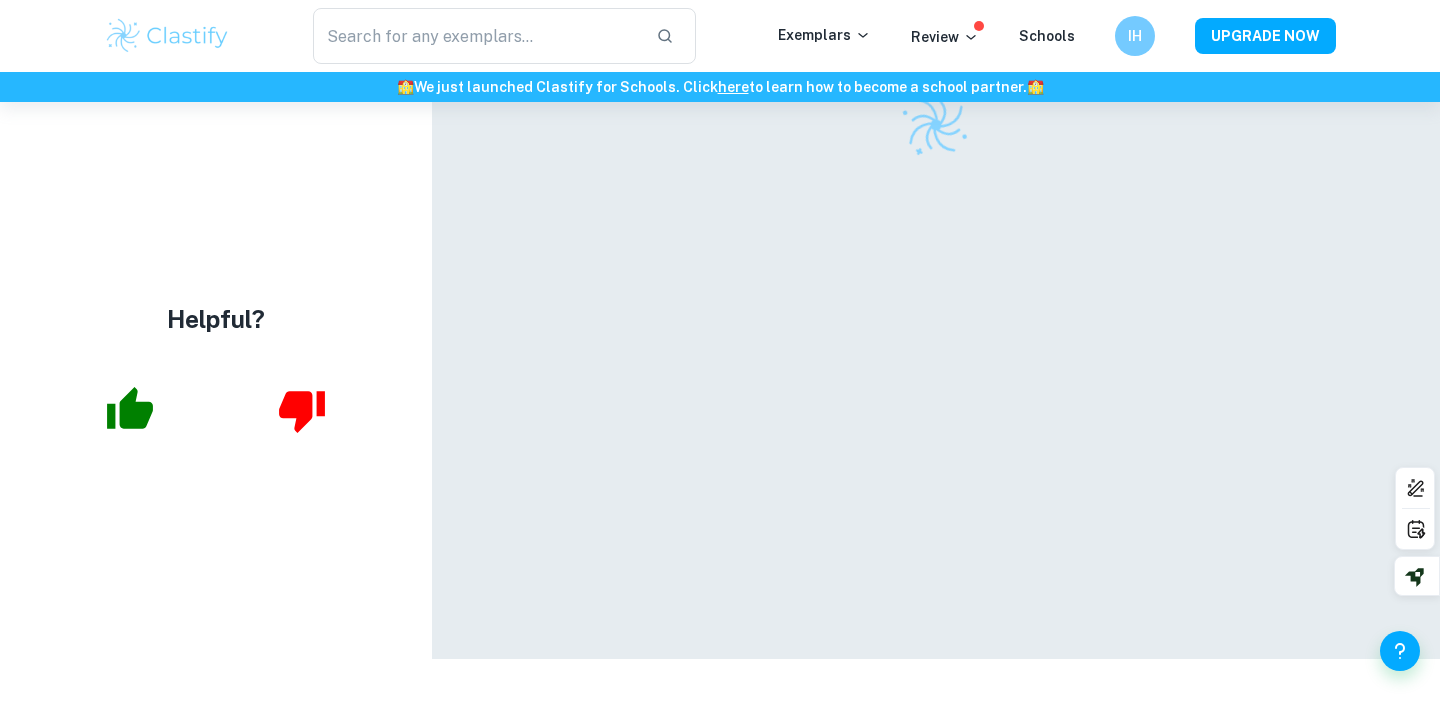 scroll, scrollTop: 0, scrollLeft: 0, axis: both 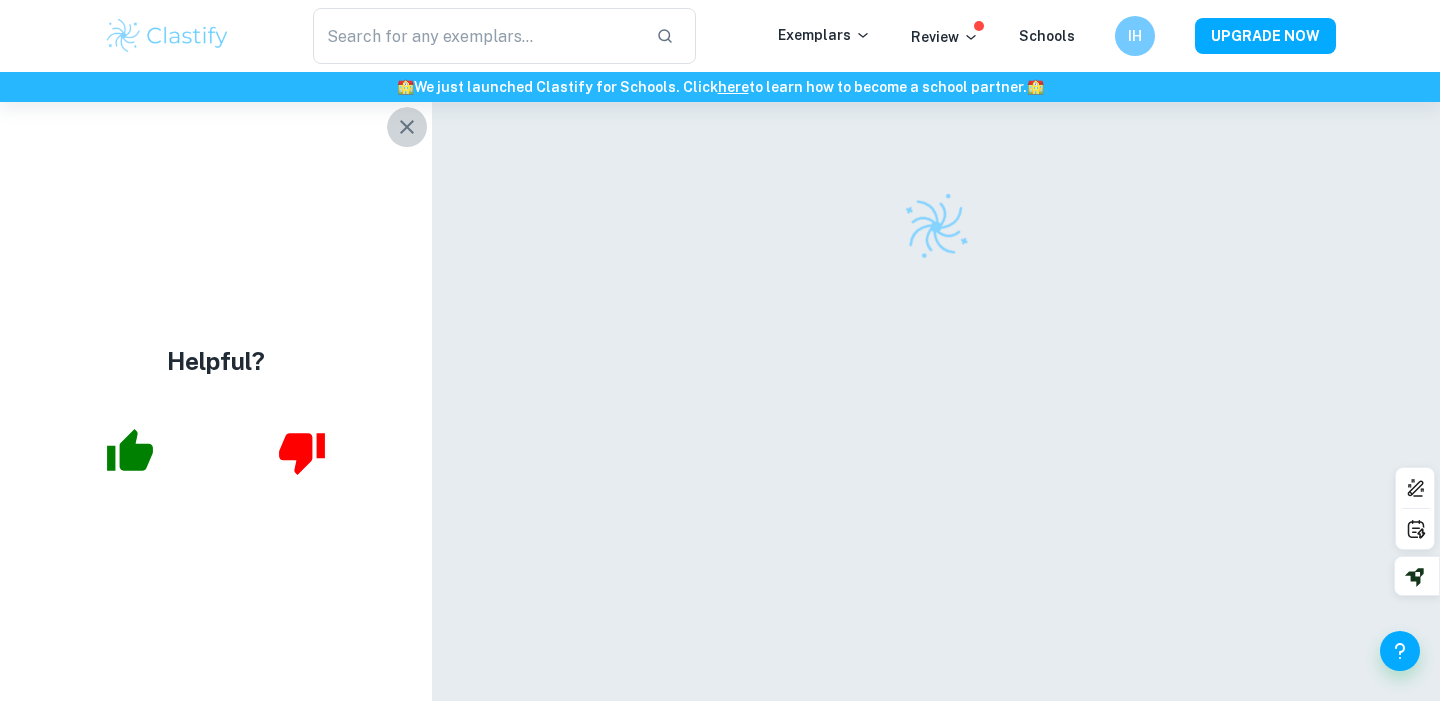 click 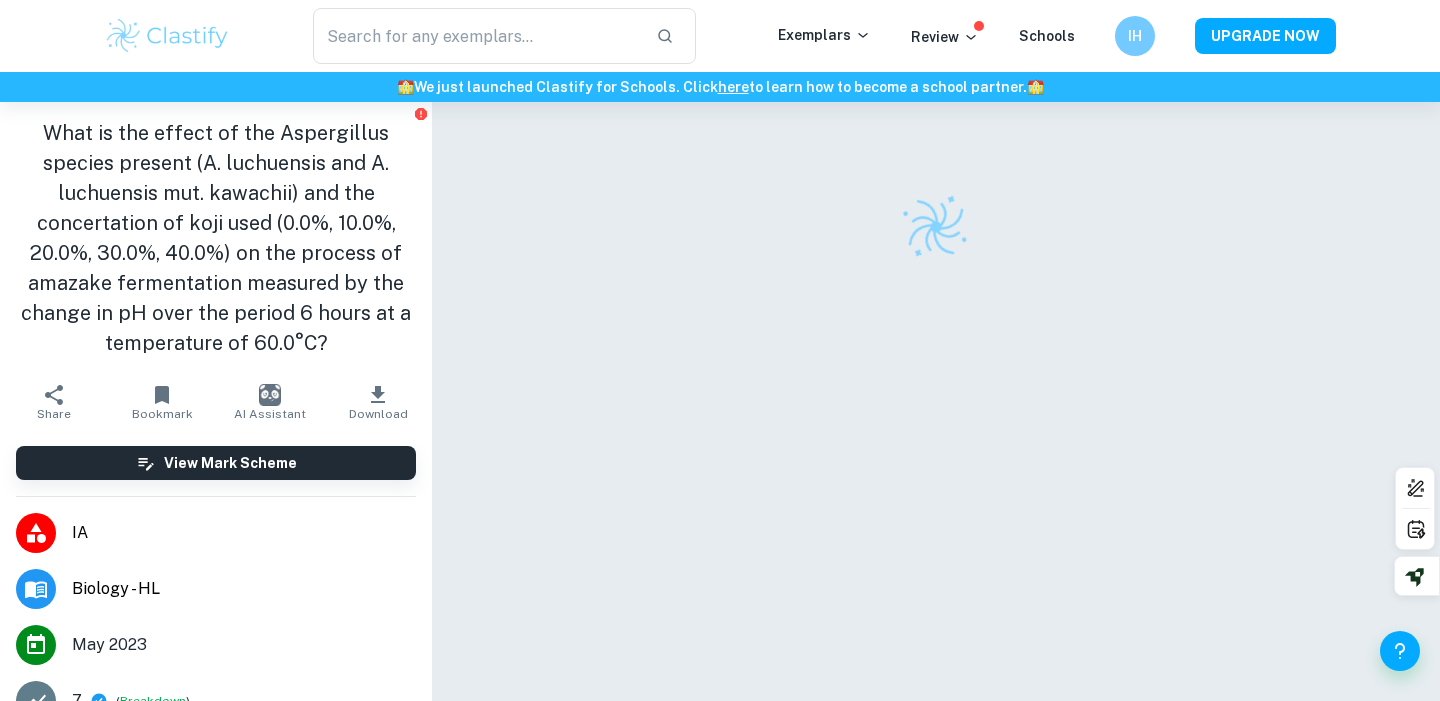 scroll, scrollTop: 102, scrollLeft: 0, axis: vertical 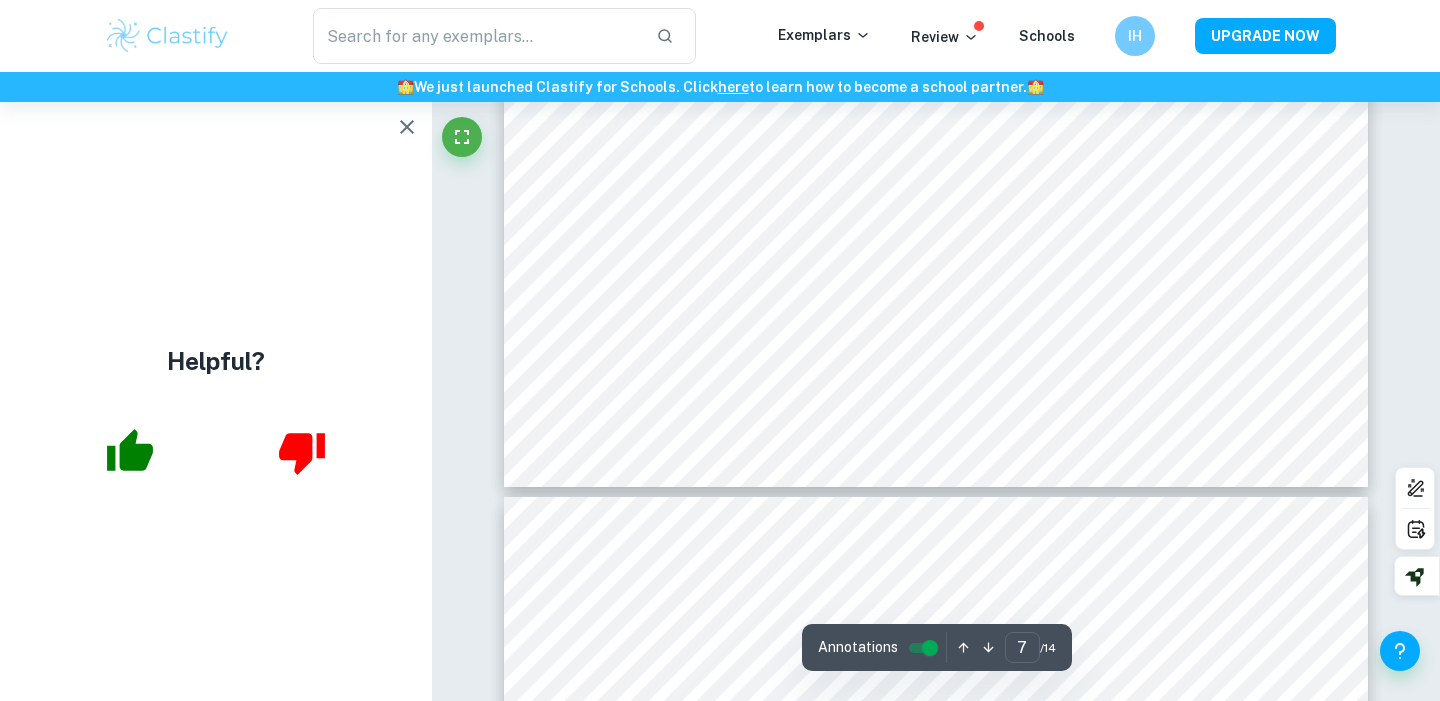 type on "8" 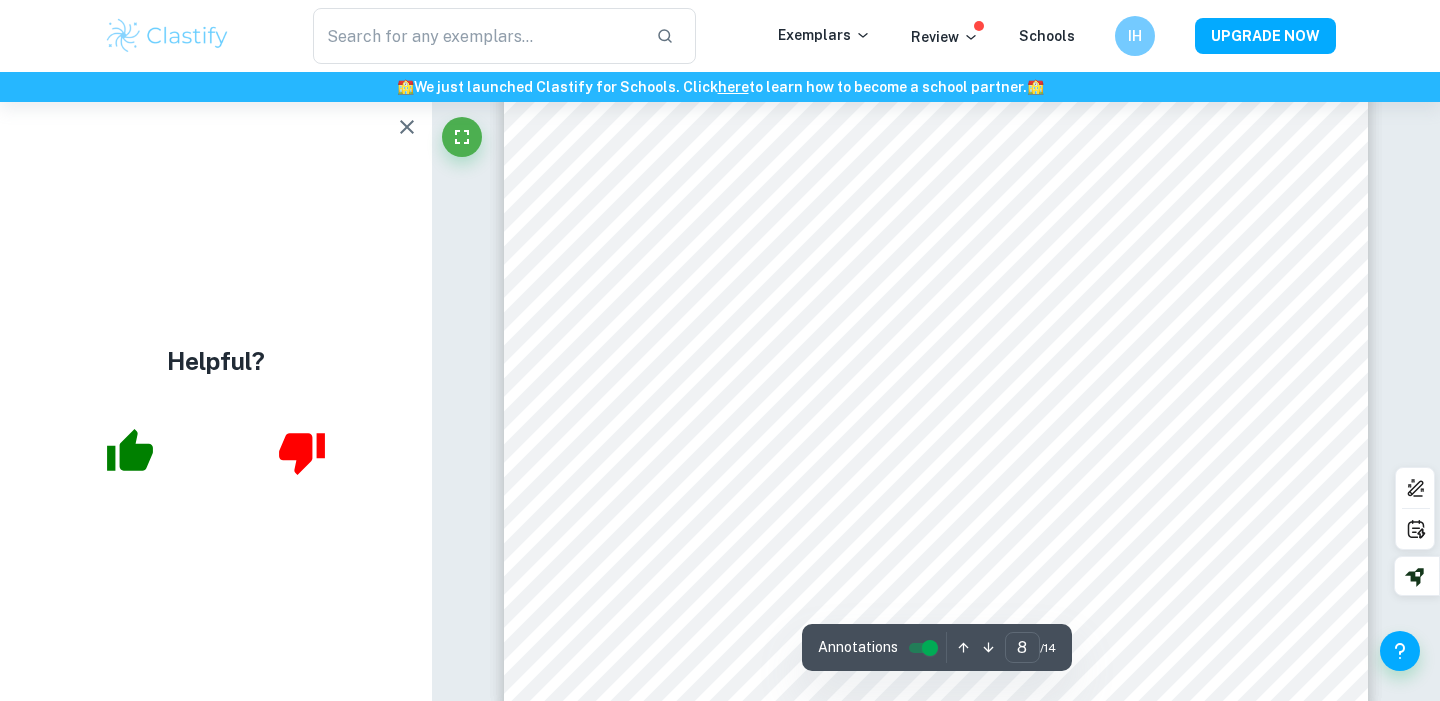 scroll, scrollTop: 8713, scrollLeft: 0, axis: vertical 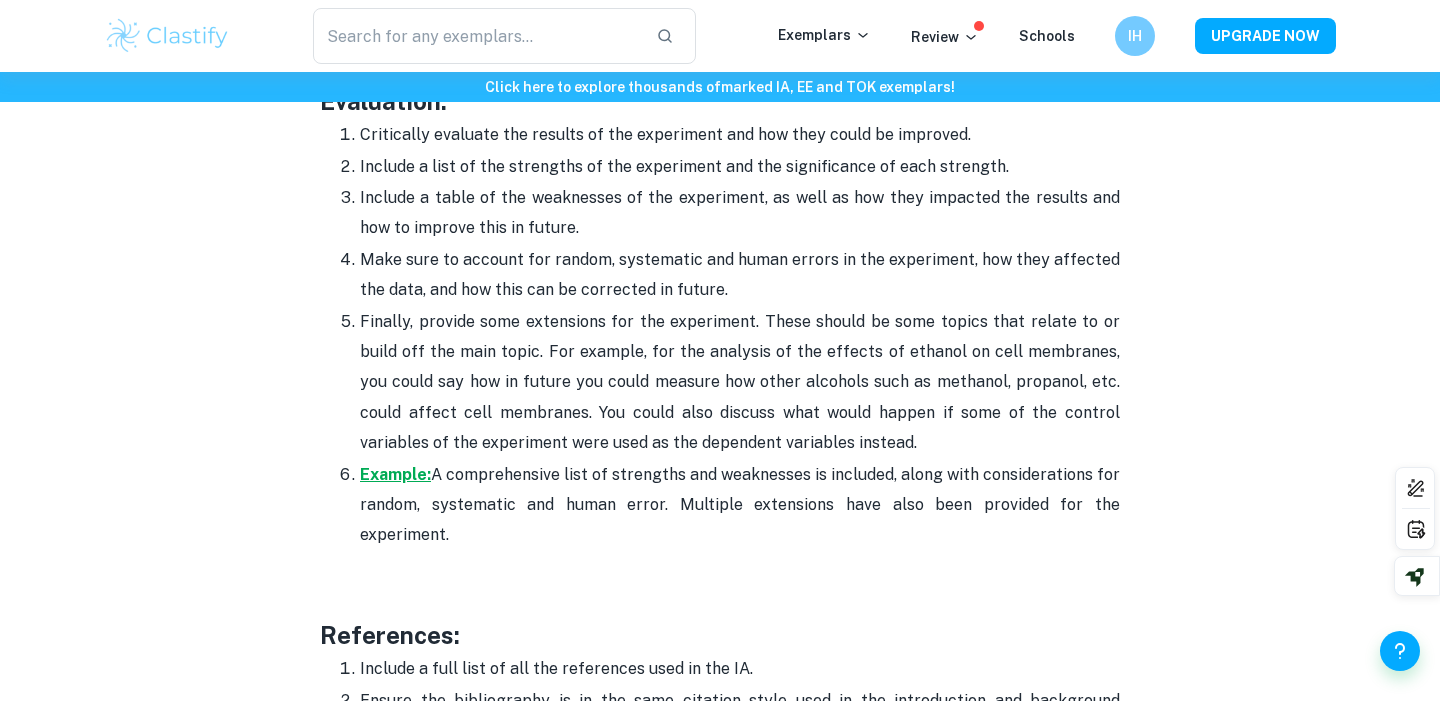click on "Example:" at bounding box center [395, 474] 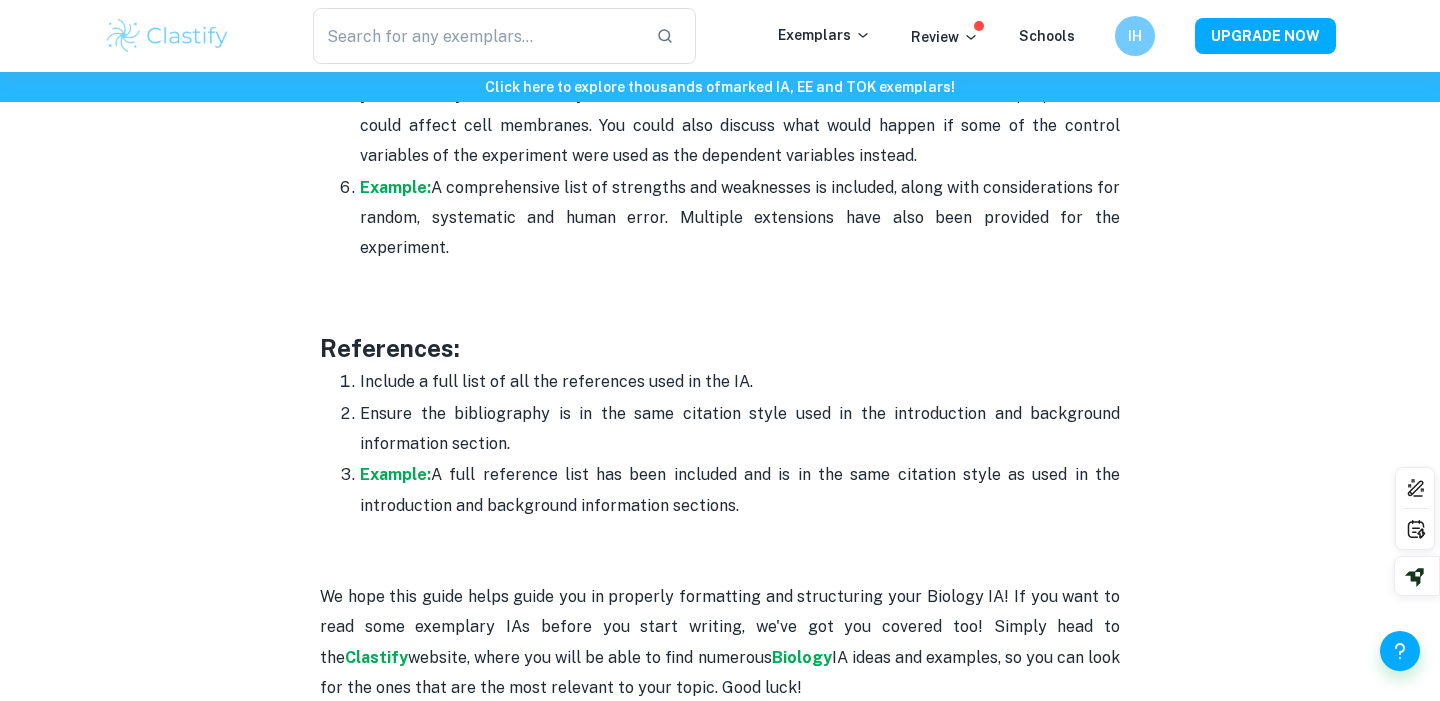 scroll, scrollTop: 6317, scrollLeft: 0, axis: vertical 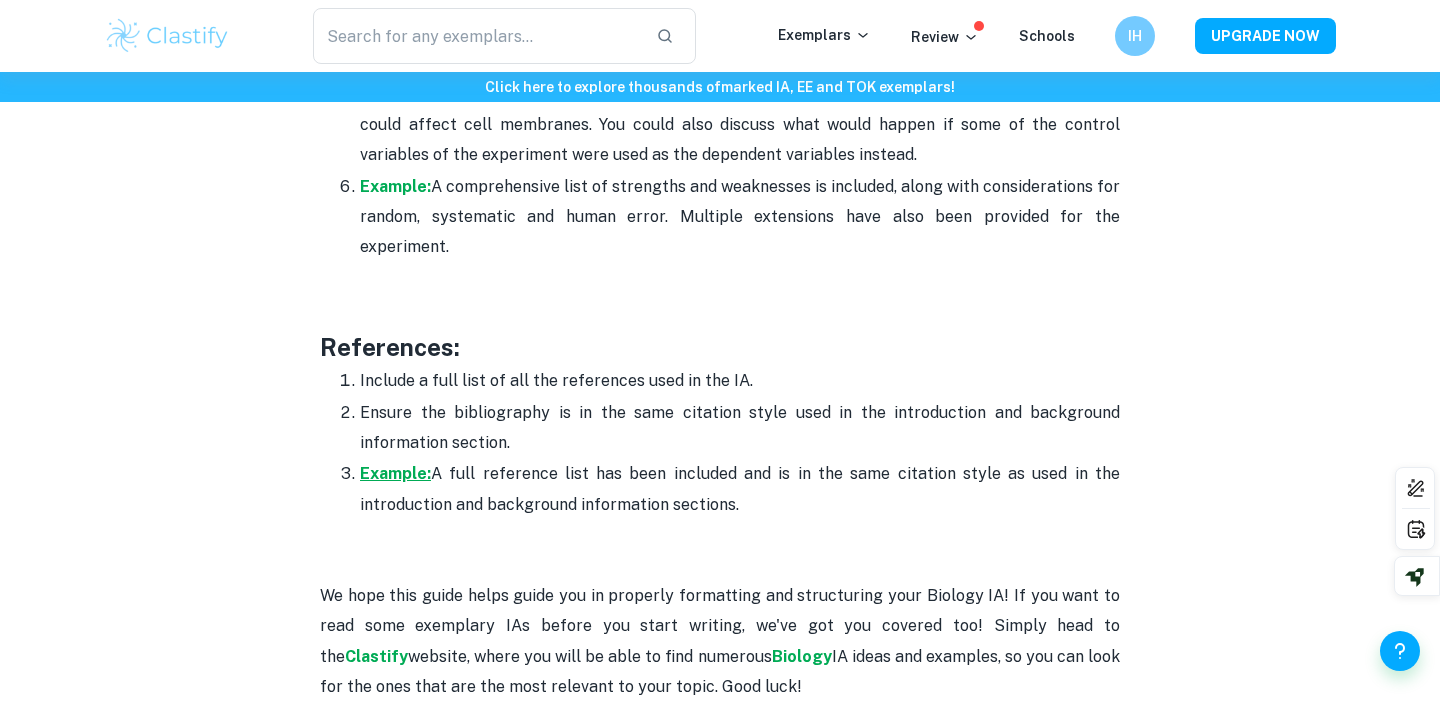 click on "Example:" at bounding box center (395, 473) 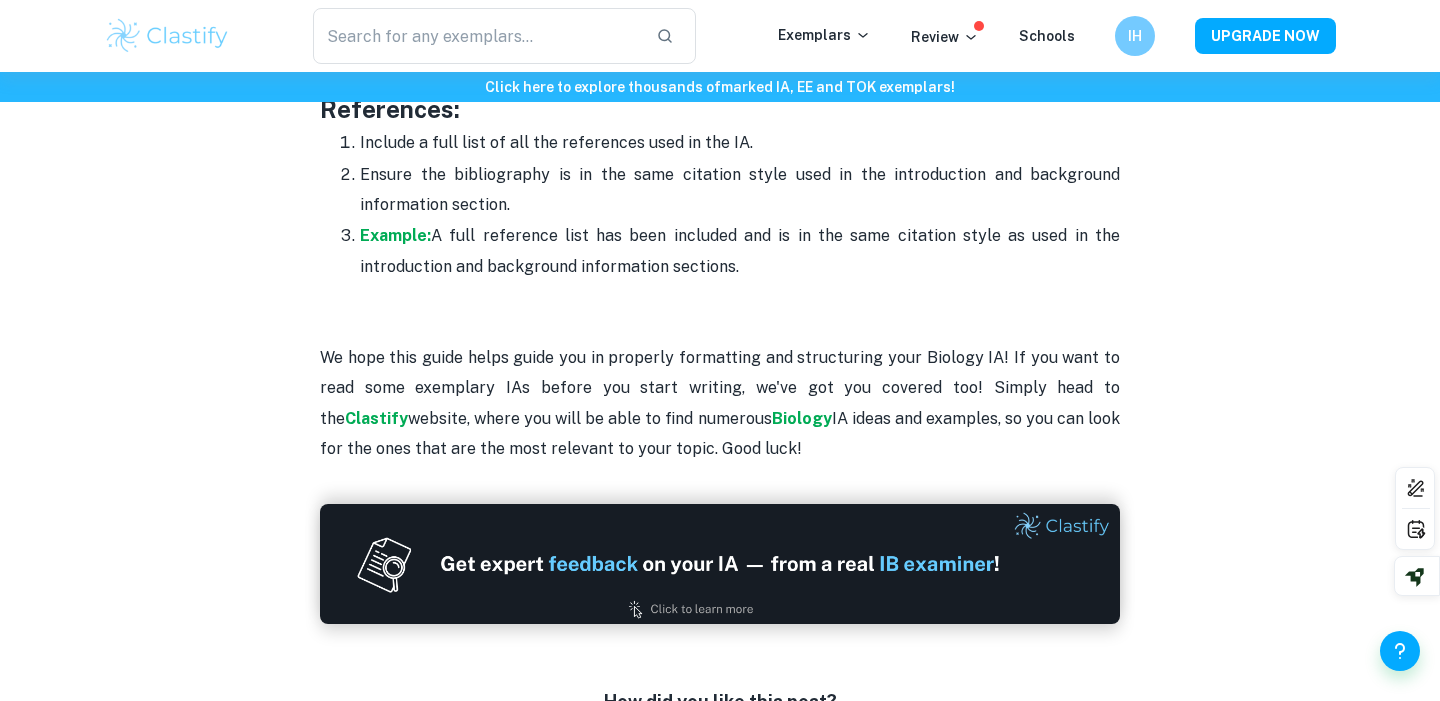 scroll, scrollTop: 6556, scrollLeft: 0, axis: vertical 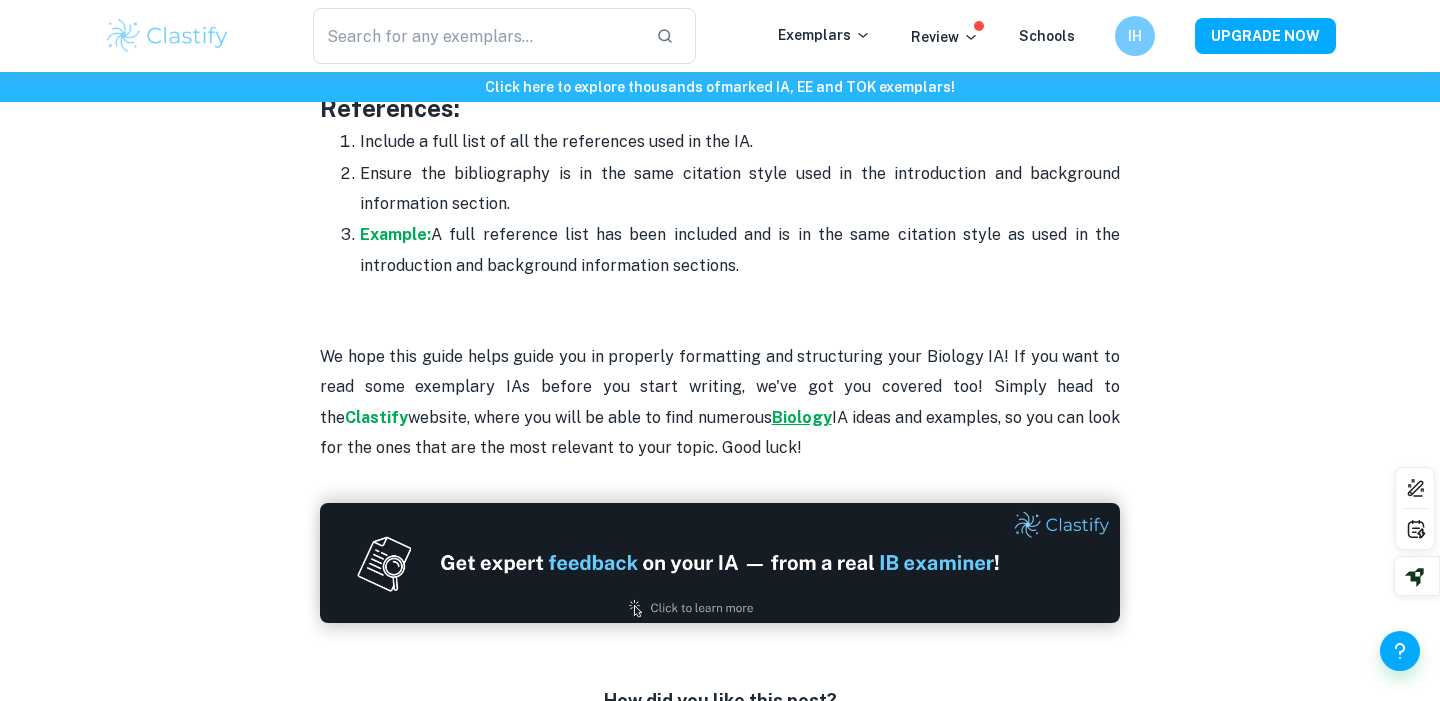 click on "Biology" at bounding box center (802, 417) 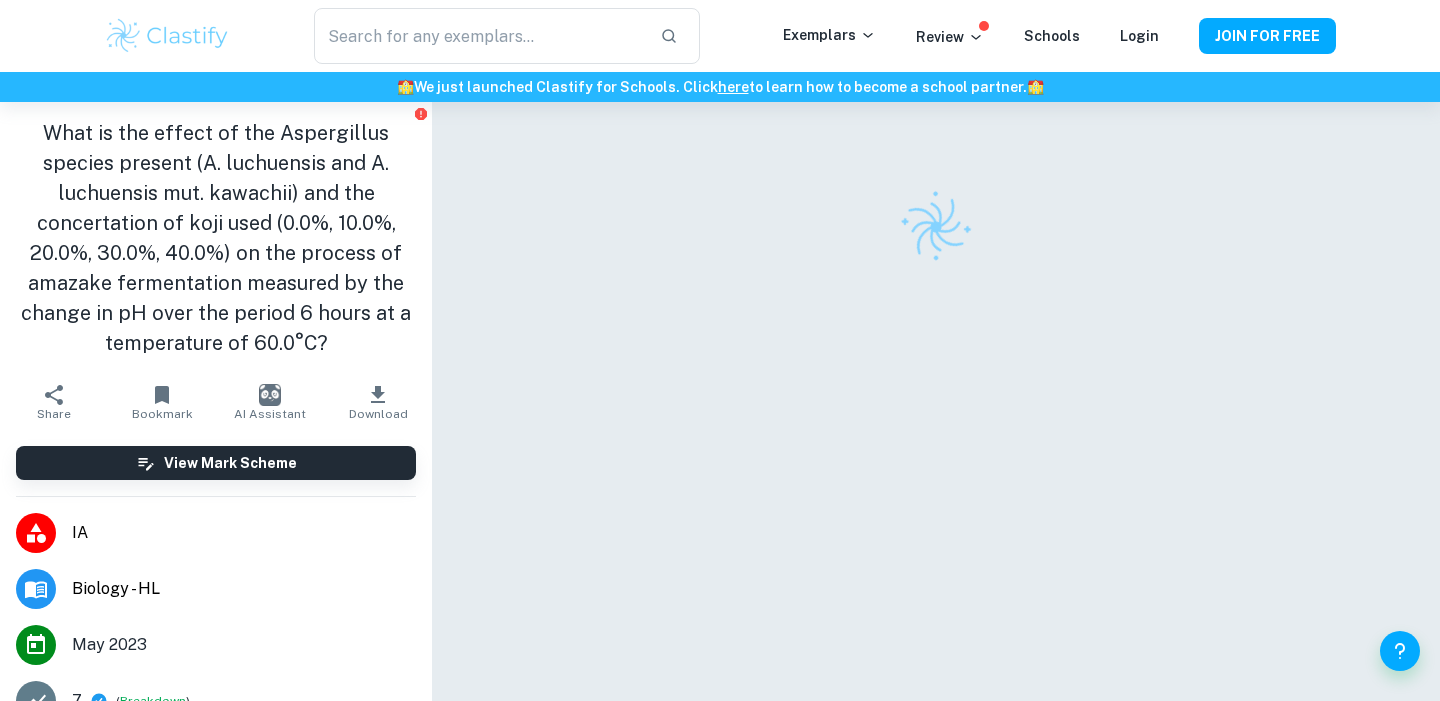 scroll, scrollTop: 0, scrollLeft: 0, axis: both 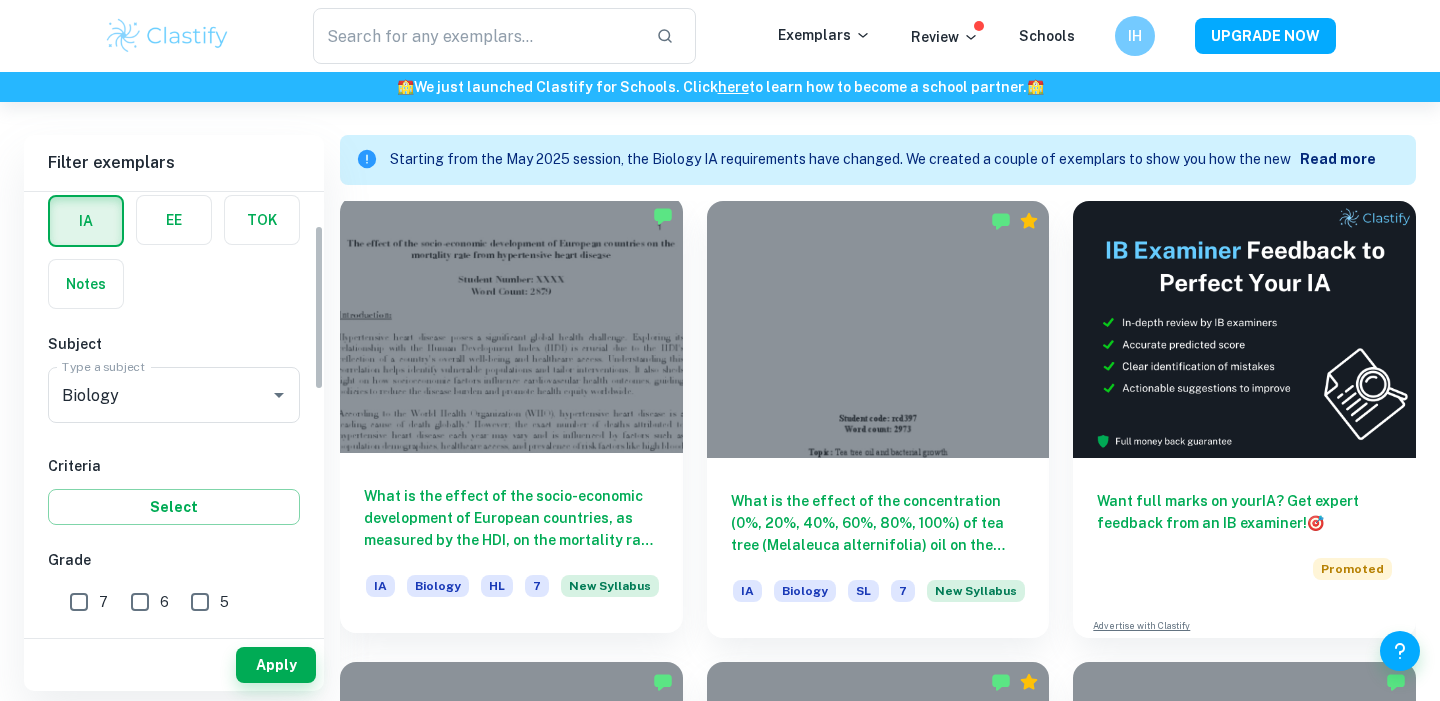 click on "What is the effect of the socio-economic development of European countries, as measured by the HDI, on the mortality rate from hypertensive heart disease within the older population (50+)?" at bounding box center [511, 518] 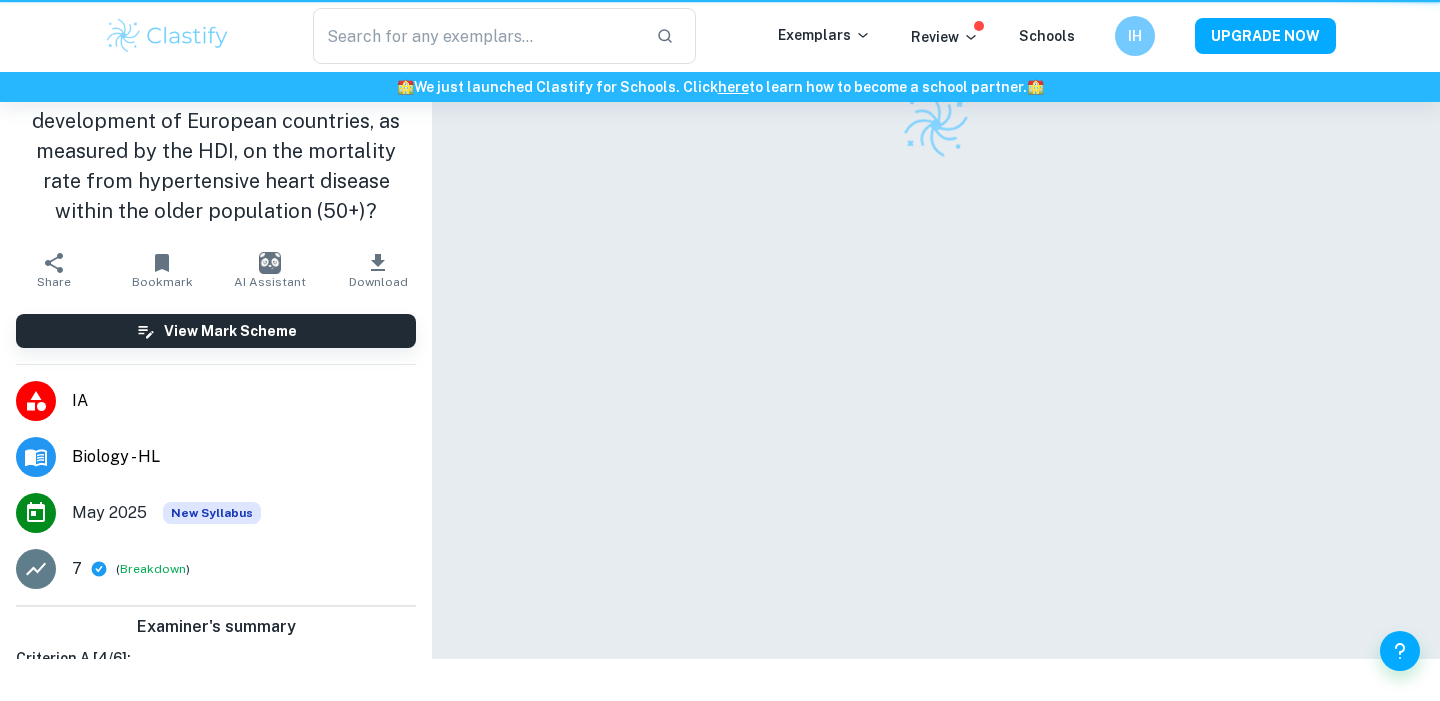 scroll, scrollTop: 0, scrollLeft: 0, axis: both 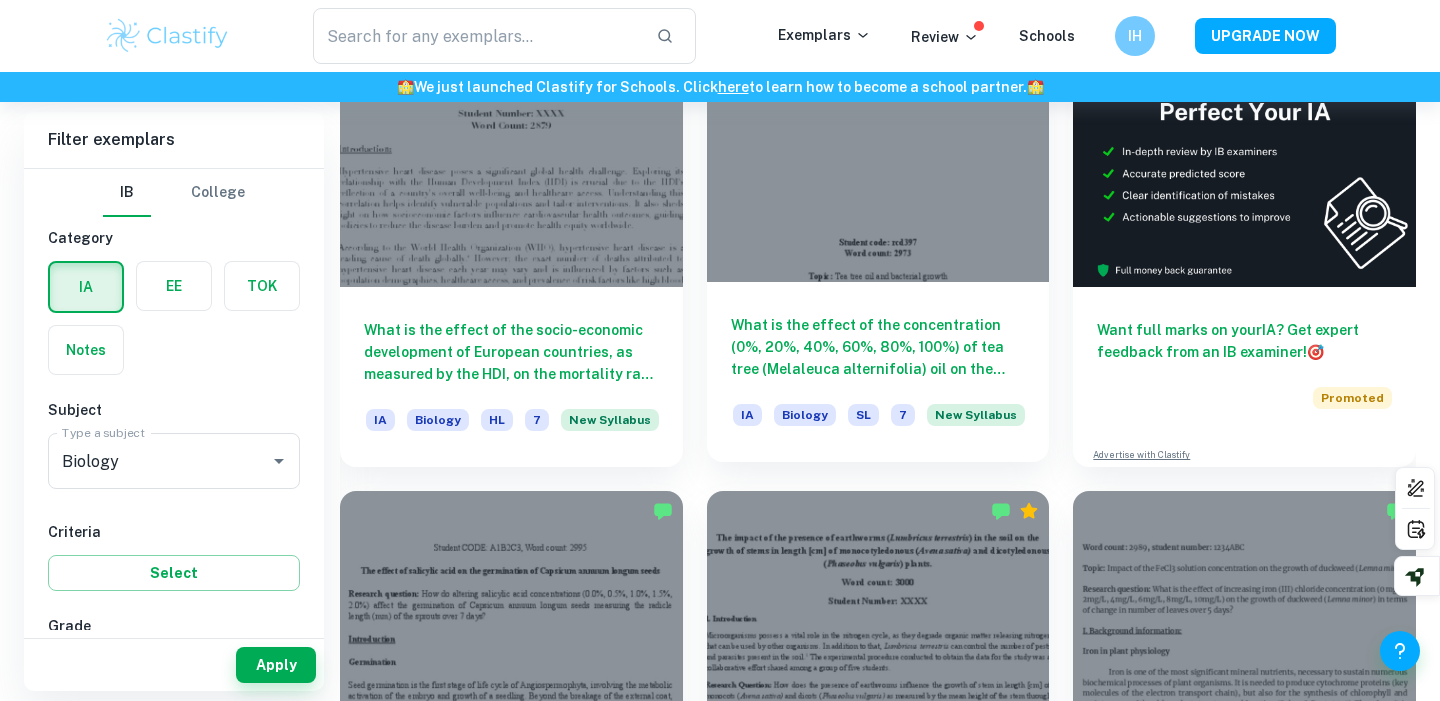 click on "What is the effect of the concentration (0%, 20%, 40%, 60%, 80%, 100%) of tea tree (Melaleuca alternifolia) oil on the growth of bacteria (non-pathogenic DH5- Alpha Escherichia coli) measured in the diameter of the inhibition zone around the paper disc?" at bounding box center [878, 347] 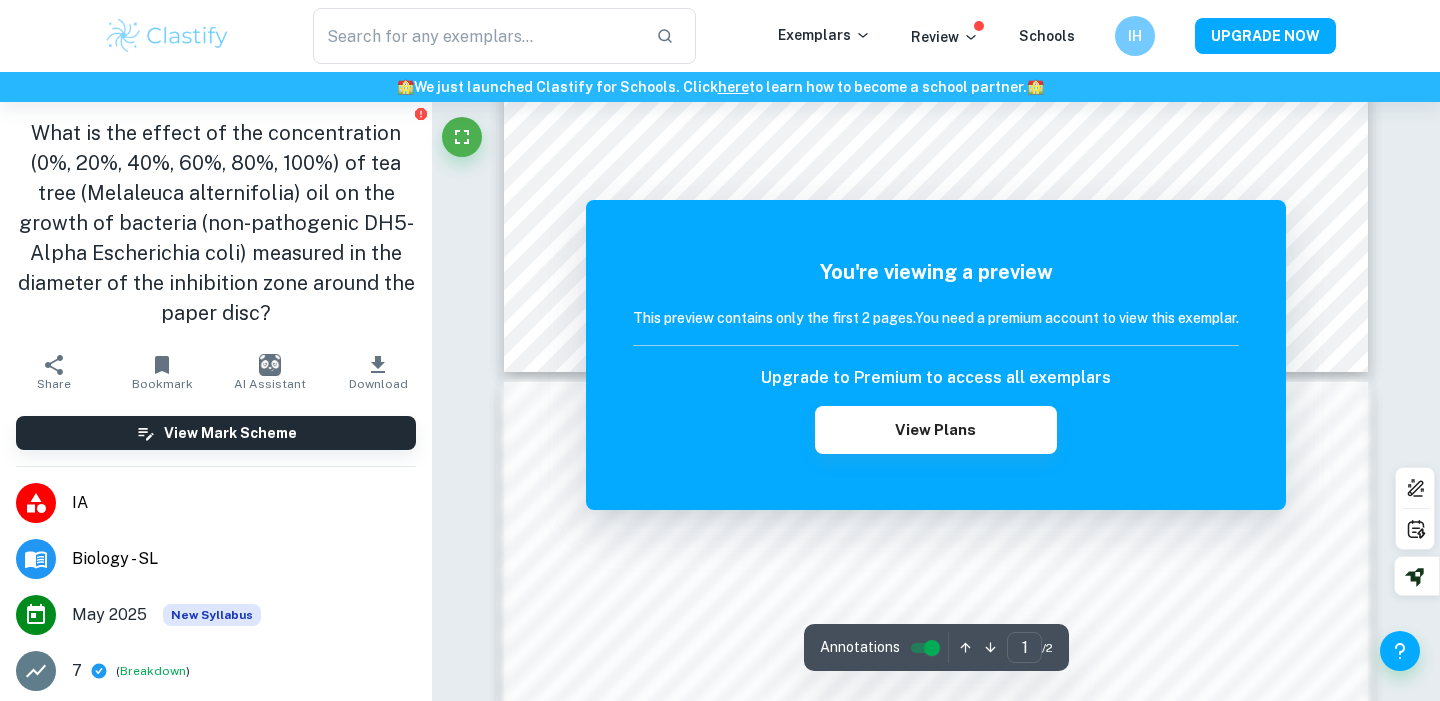 scroll, scrollTop: 1038, scrollLeft: 0, axis: vertical 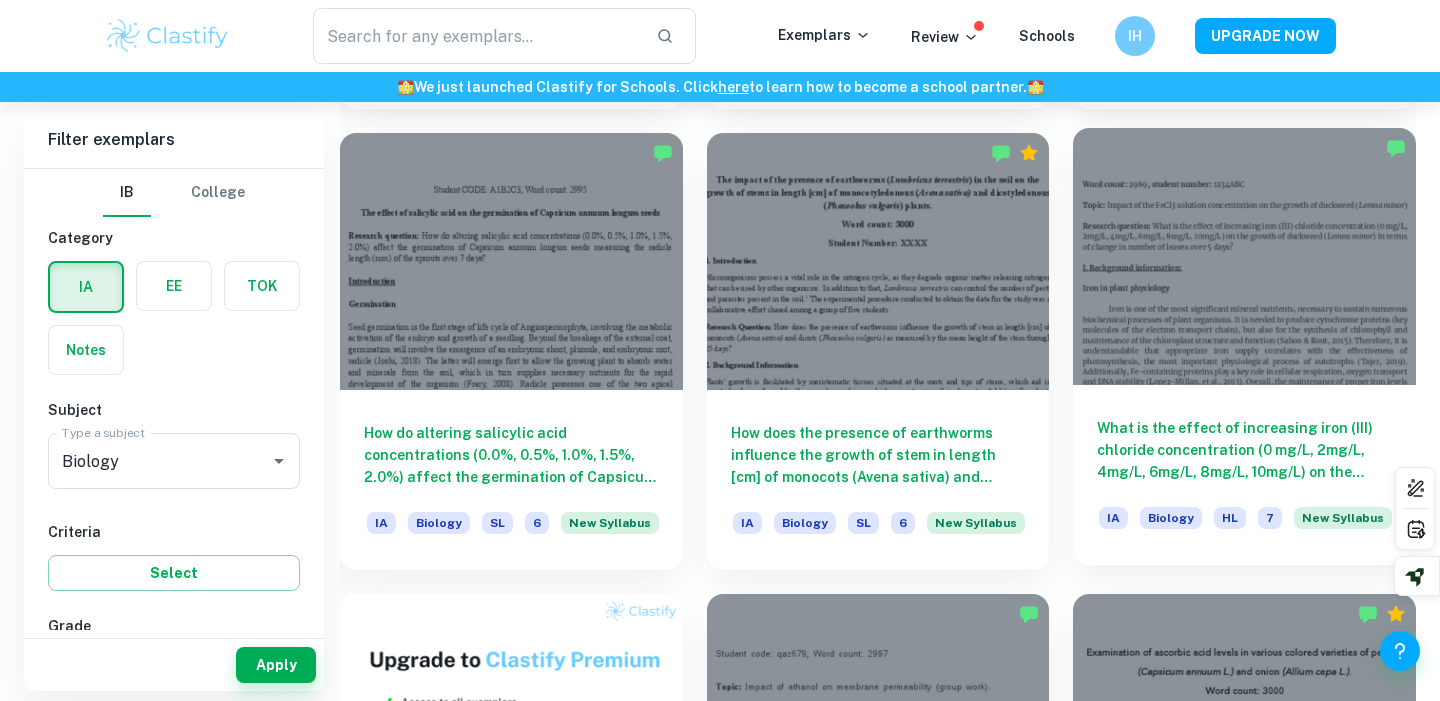 click on "What is the effect of increasing iron (III) chloride concentration (0 mg/L, 2mg/L, 4mg/L, 6mg/L, 8mg/L, 10mg/L) on the growth of duckweed (Lemna minor) in terms of change in number of leaves over 5 days?" at bounding box center (1244, 450) 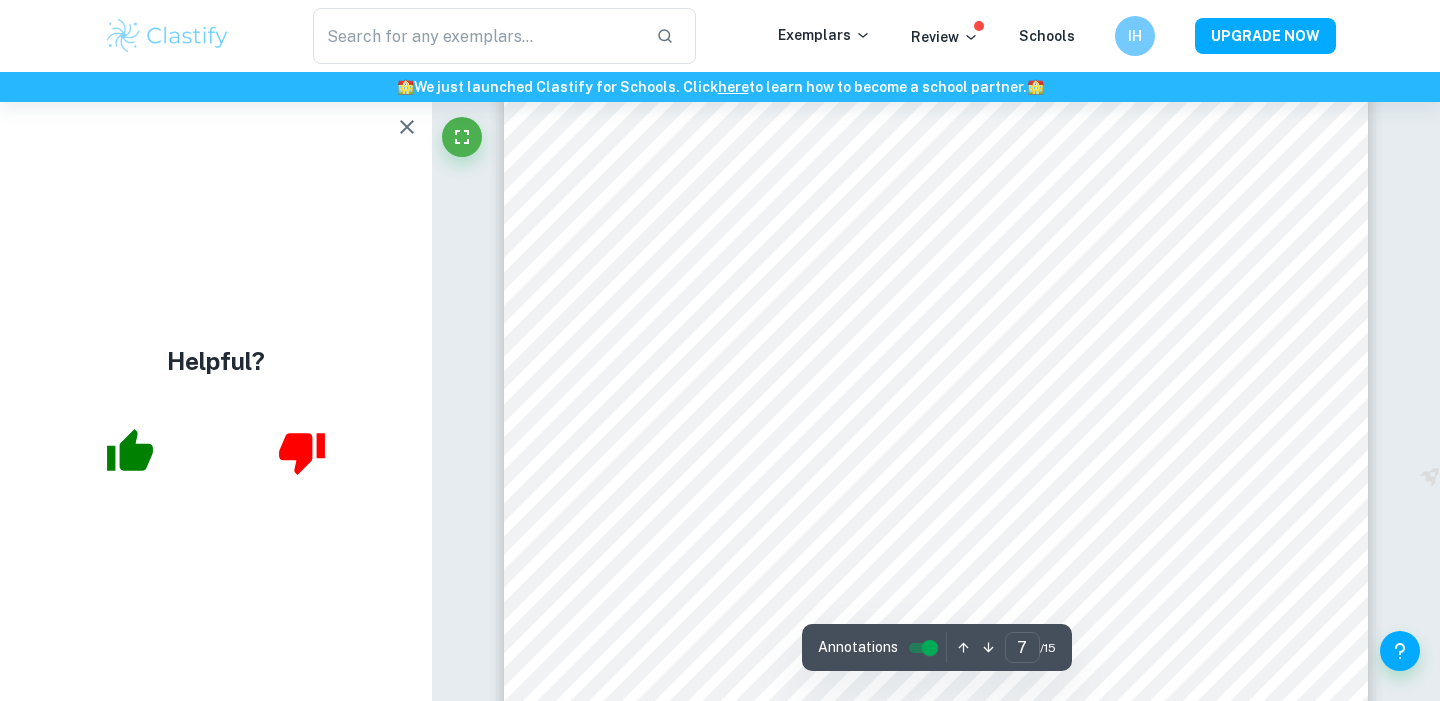 scroll, scrollTop: 8081, scrollLeft: 0, axis: vertical 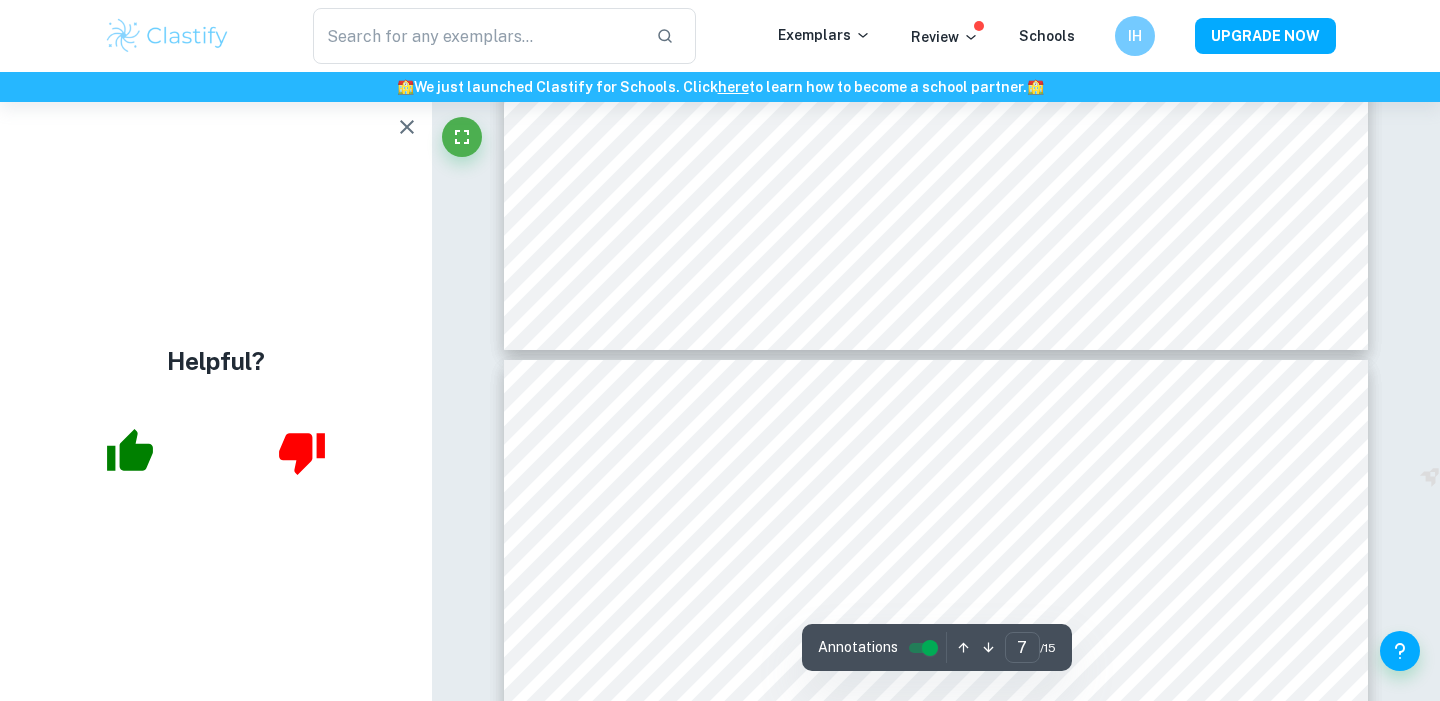 type on "8" 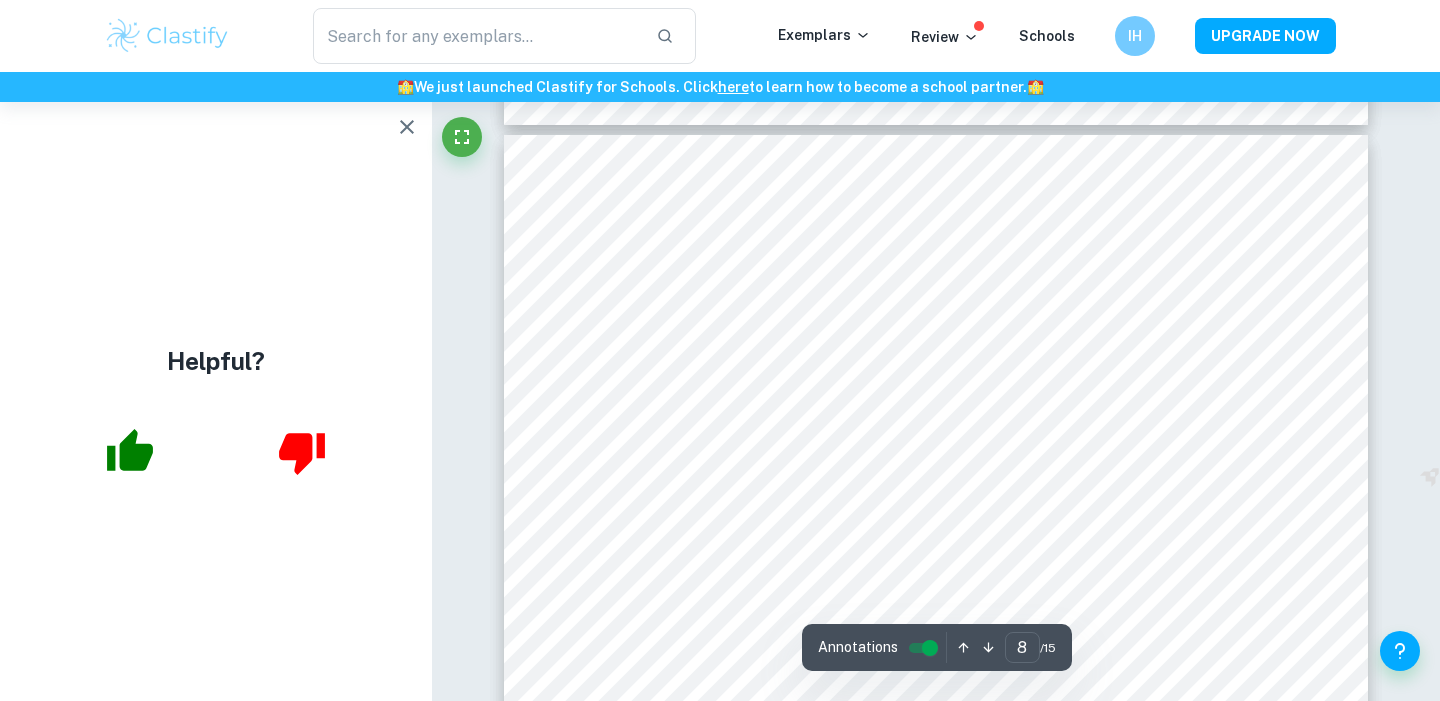 scroll, scrollTop: 8889, scrollLeft: 0, axis: vertical 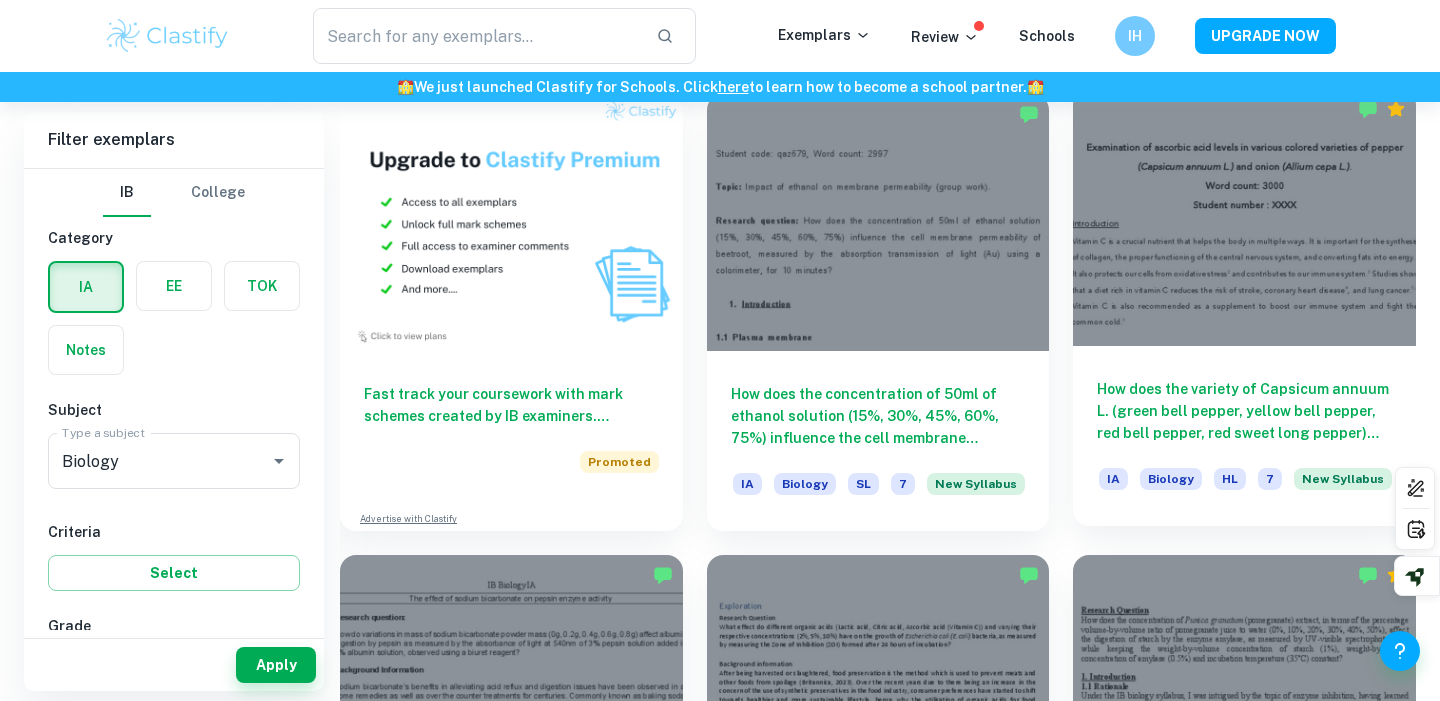 click on "How does the variety of Capsicum annuum L. (green bell pepper, yellow bell pepper, red bell pepper, red sweet long pepper) and Allium cepa L. (yellow onion, red onion, white onion) influence their vitamin C content in mg/100g, as measured by vegetable juice volume needed to titrate 2 ml of 0.1% DCPIP solution?" at bounding box center [1244, 411] 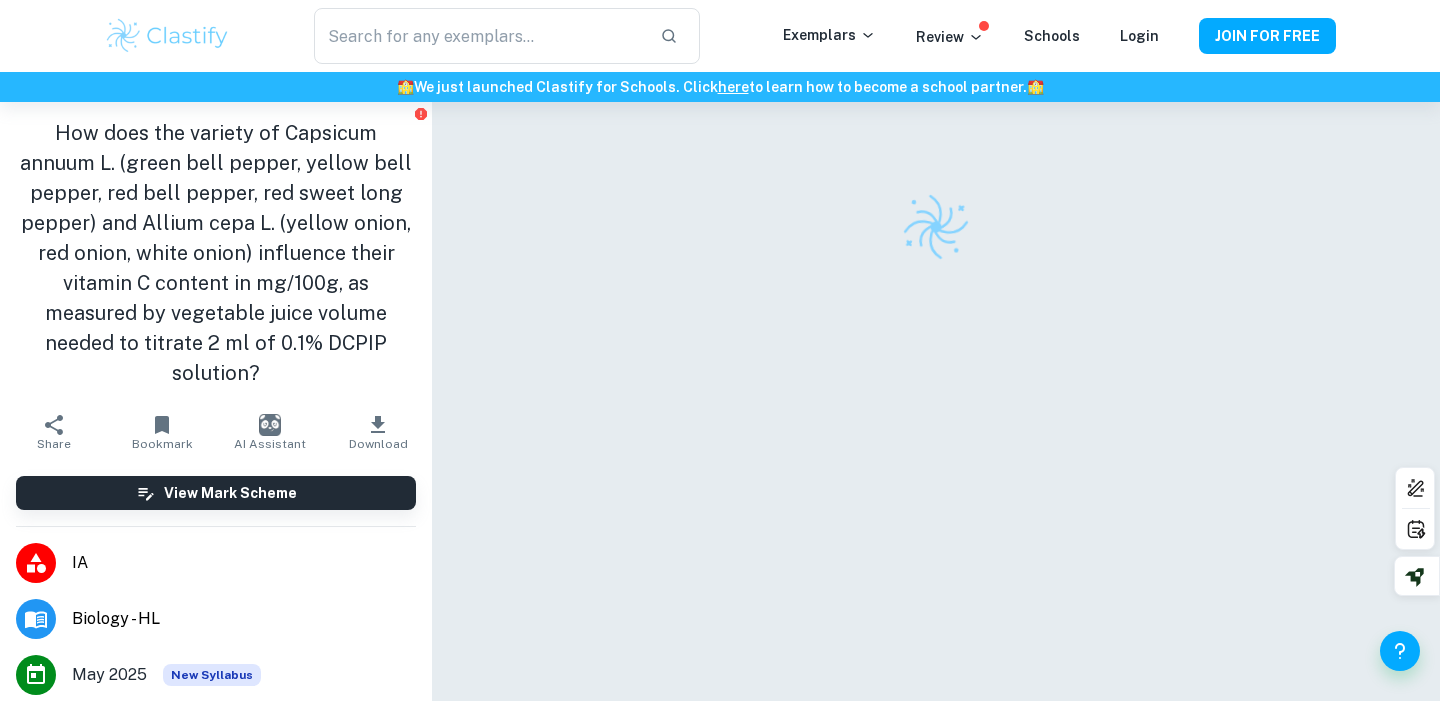 scroll, scrollTop: 0, scrollLeft: 0, axis: both 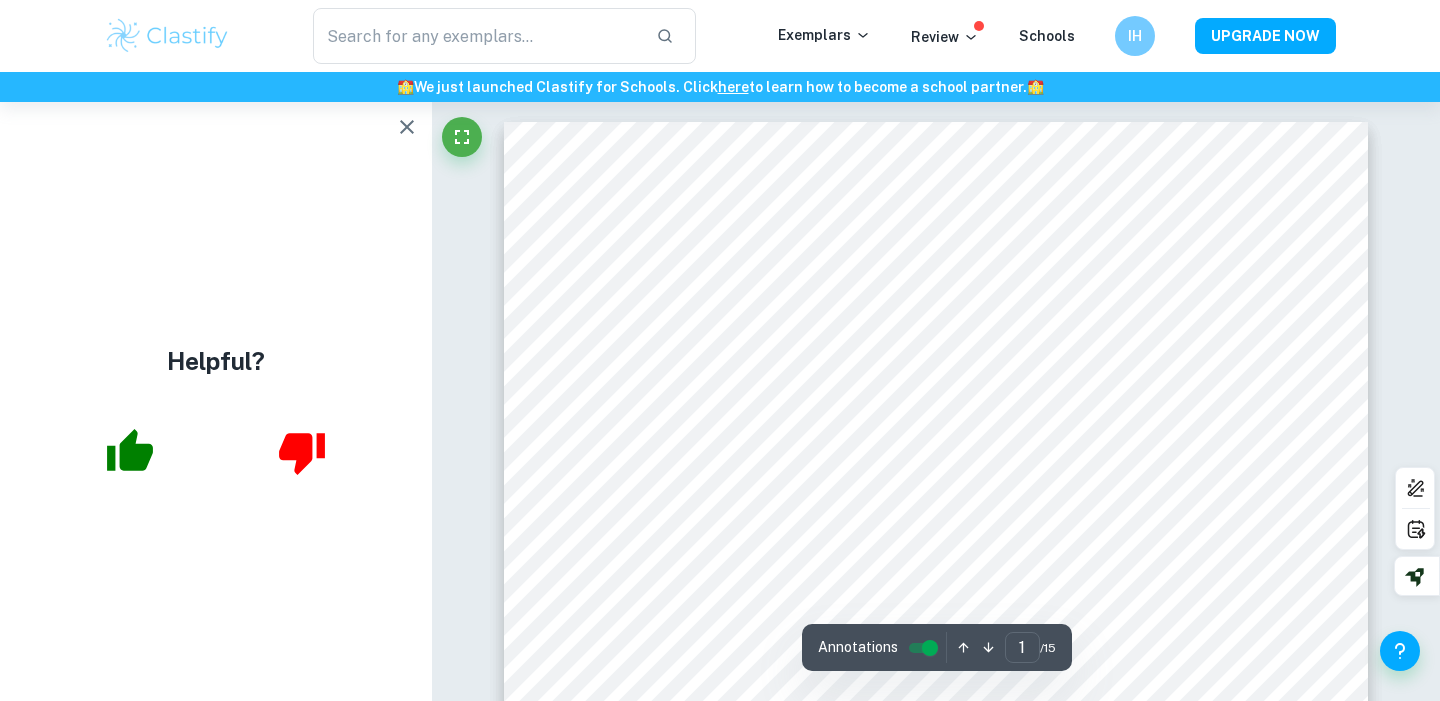 click 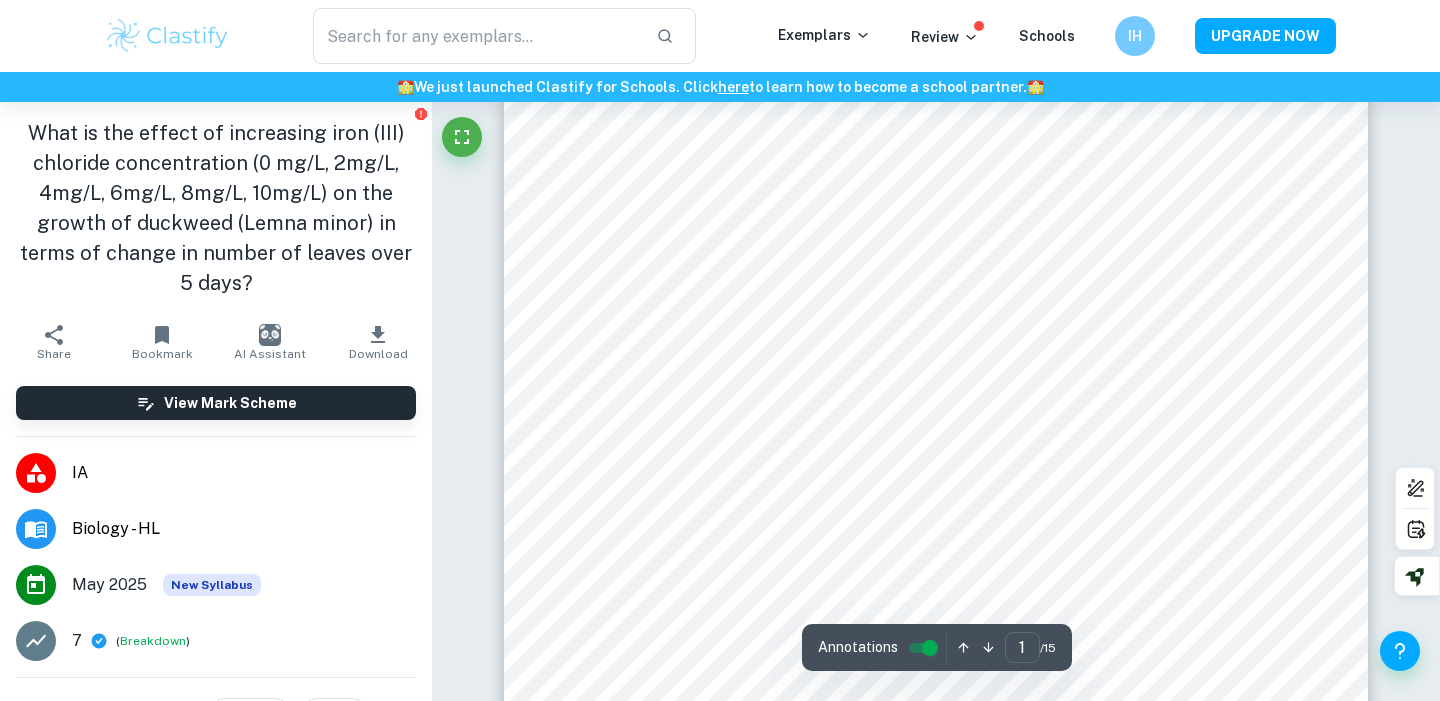 scroll, scrollTop: 539, scrollLeft: 0, axis: vertical 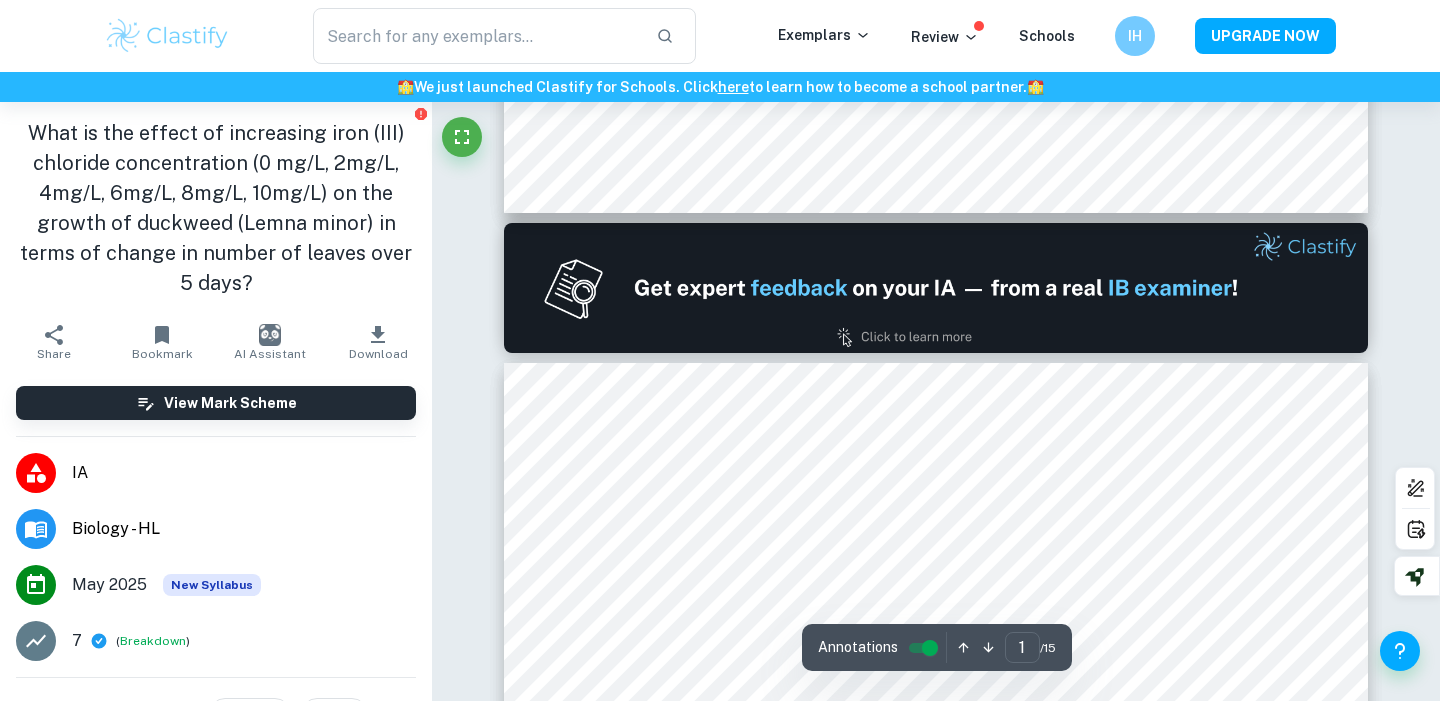 type on "2" 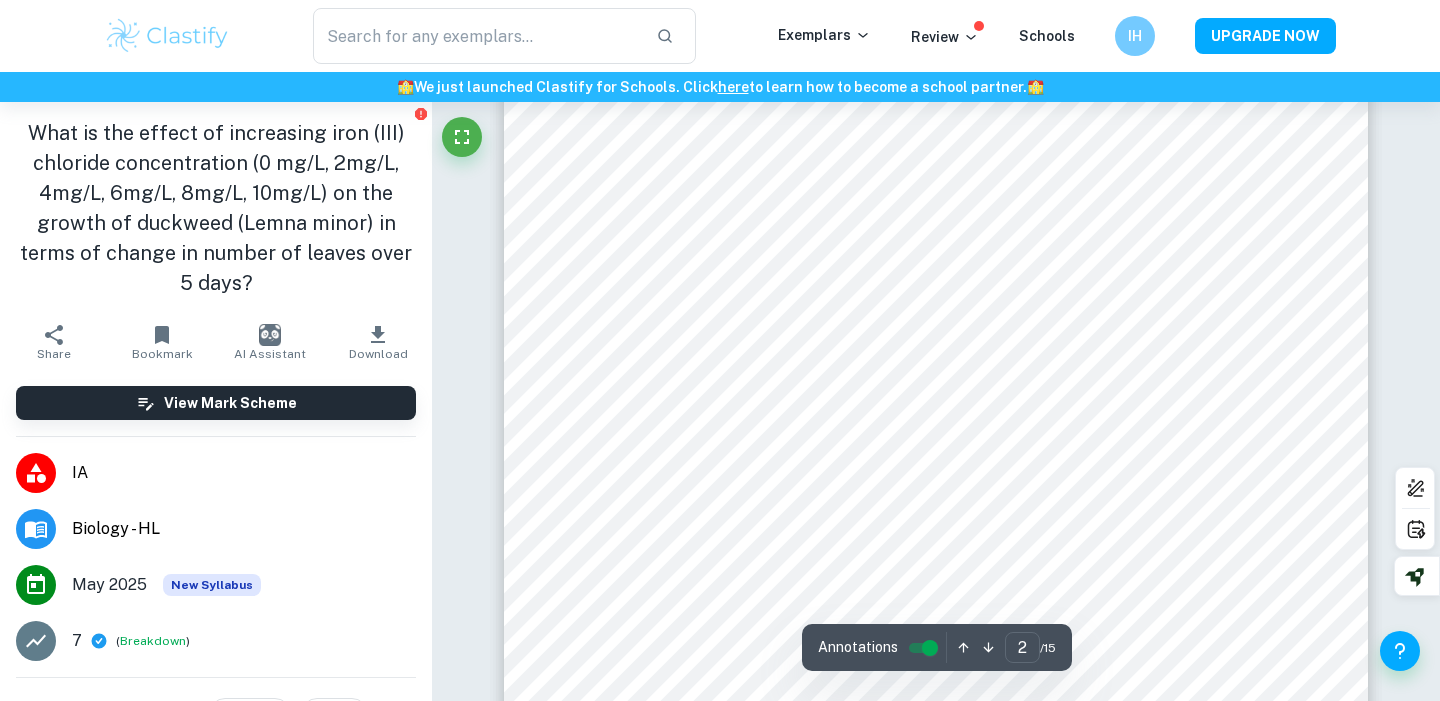 scroll, scrollTop: 1644, scrollLeft: 0, axis: vertical 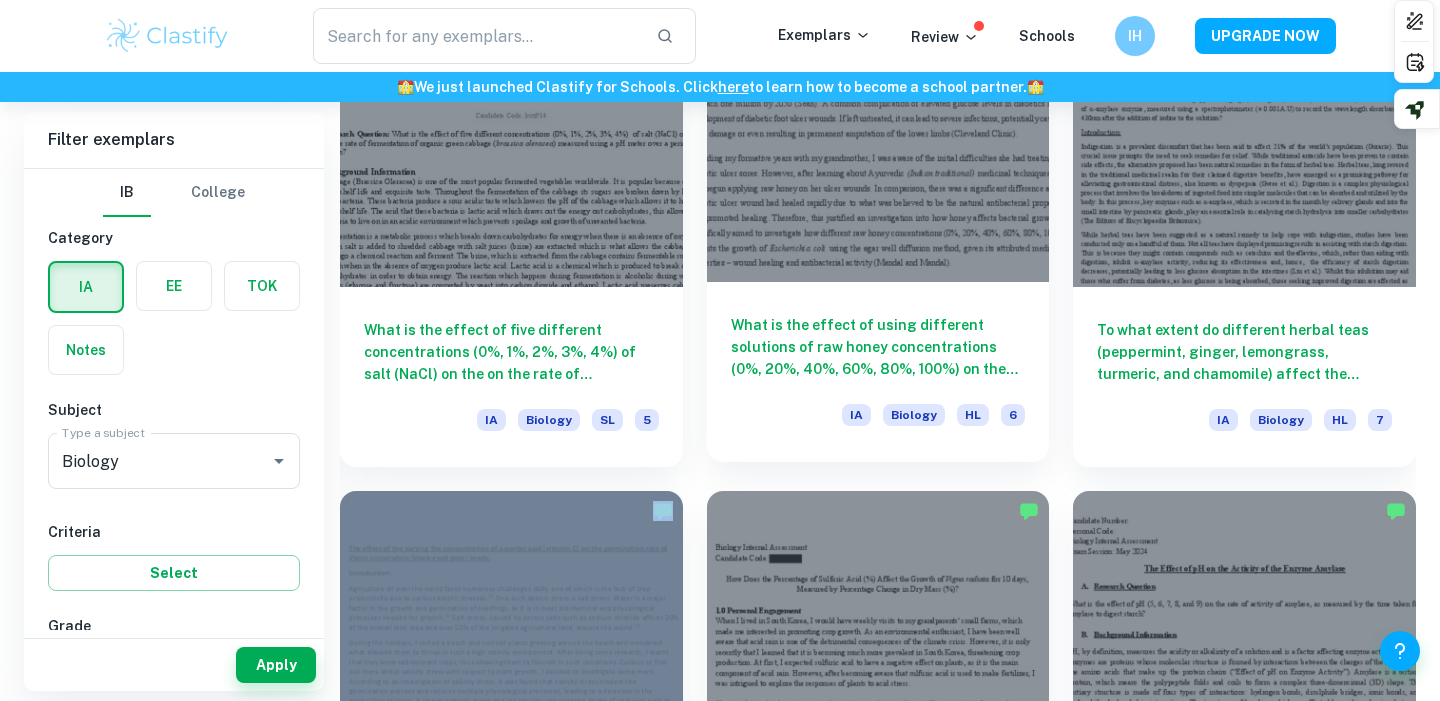 click on "What is the effect of using different solutions of raw honey concentrations (0%, 20%, 40%, 60%, 80%, 100%) on the growth of Escherichia coli (E. coli) using the agar well diffusion method, determined by measuring the diameter of the zone of inhibition (mm) after a 24-hour incubation period at 30°C, using a vernier caliper (±0.05mm)?" at bounding box center (878, 347) 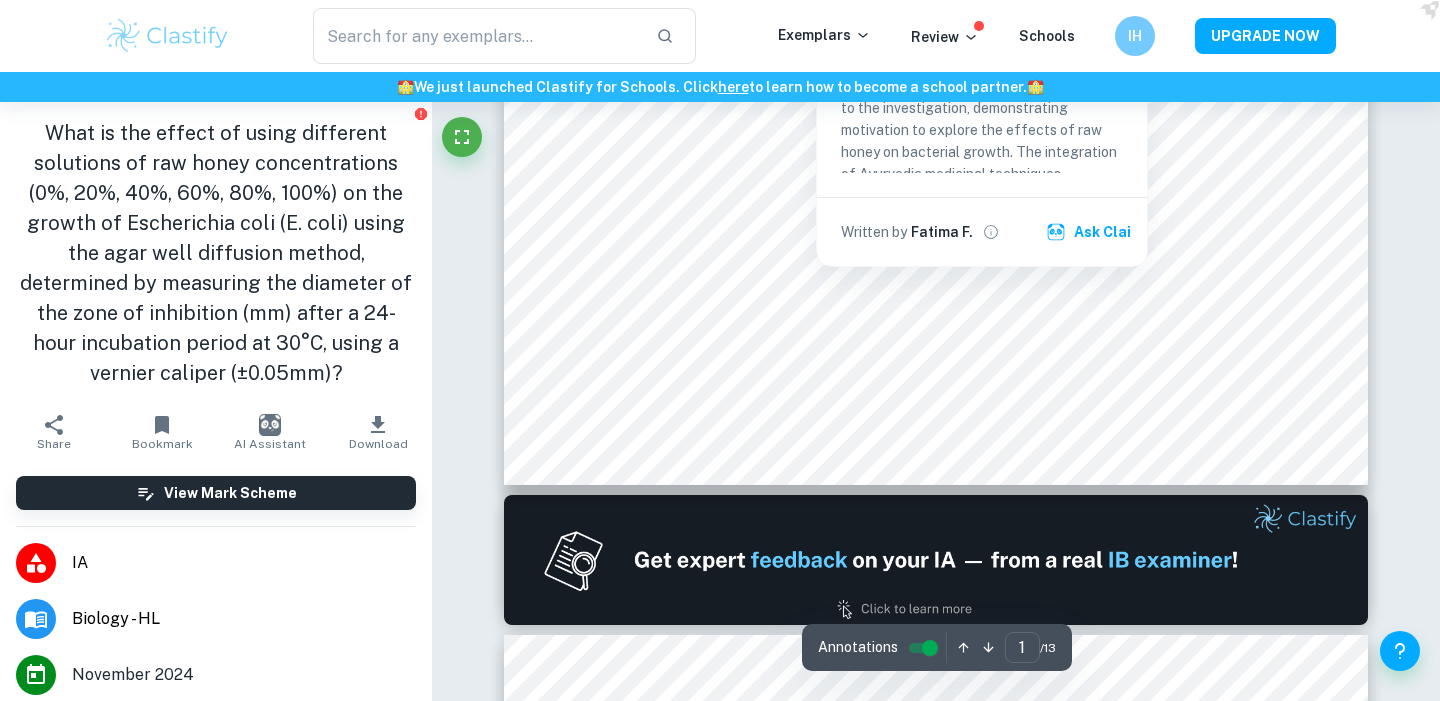 scroll, scrollTop: 861, scrollLeft: 0, axis: vertical 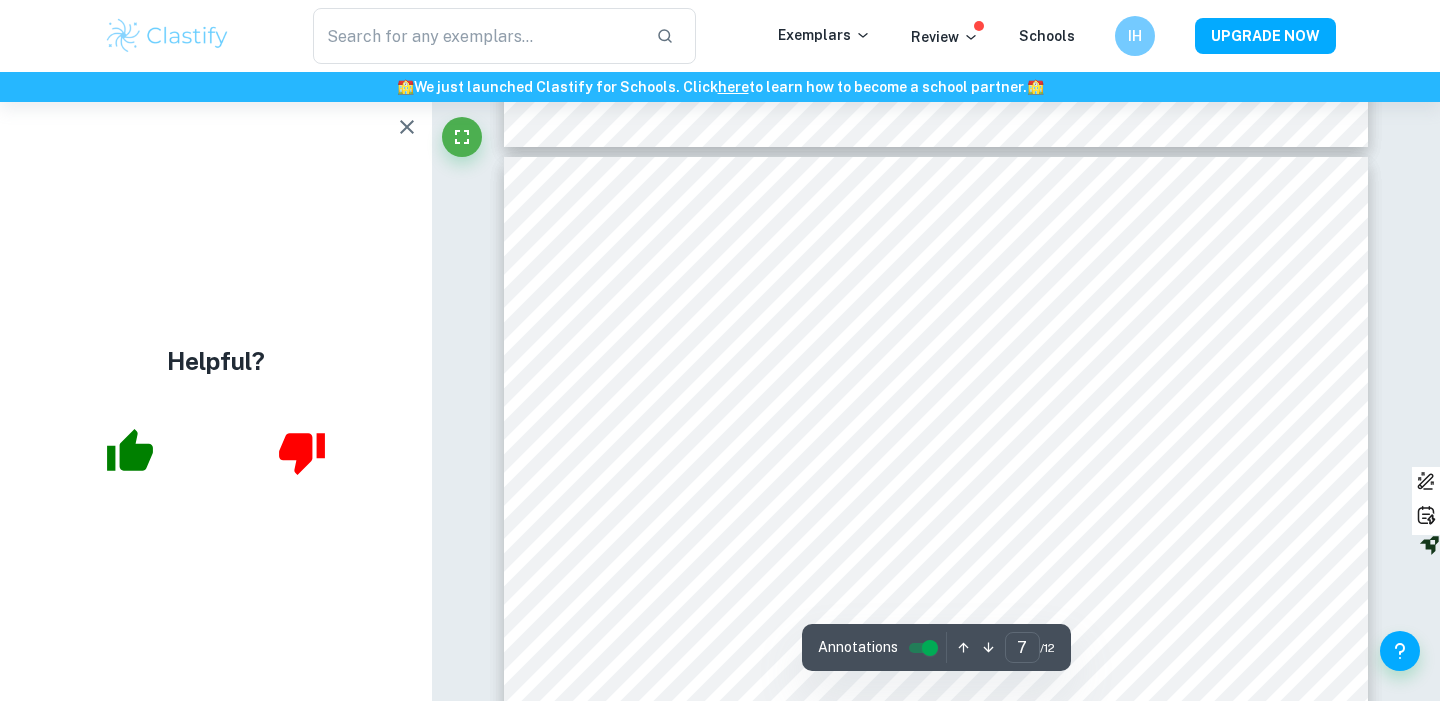 type on "6" 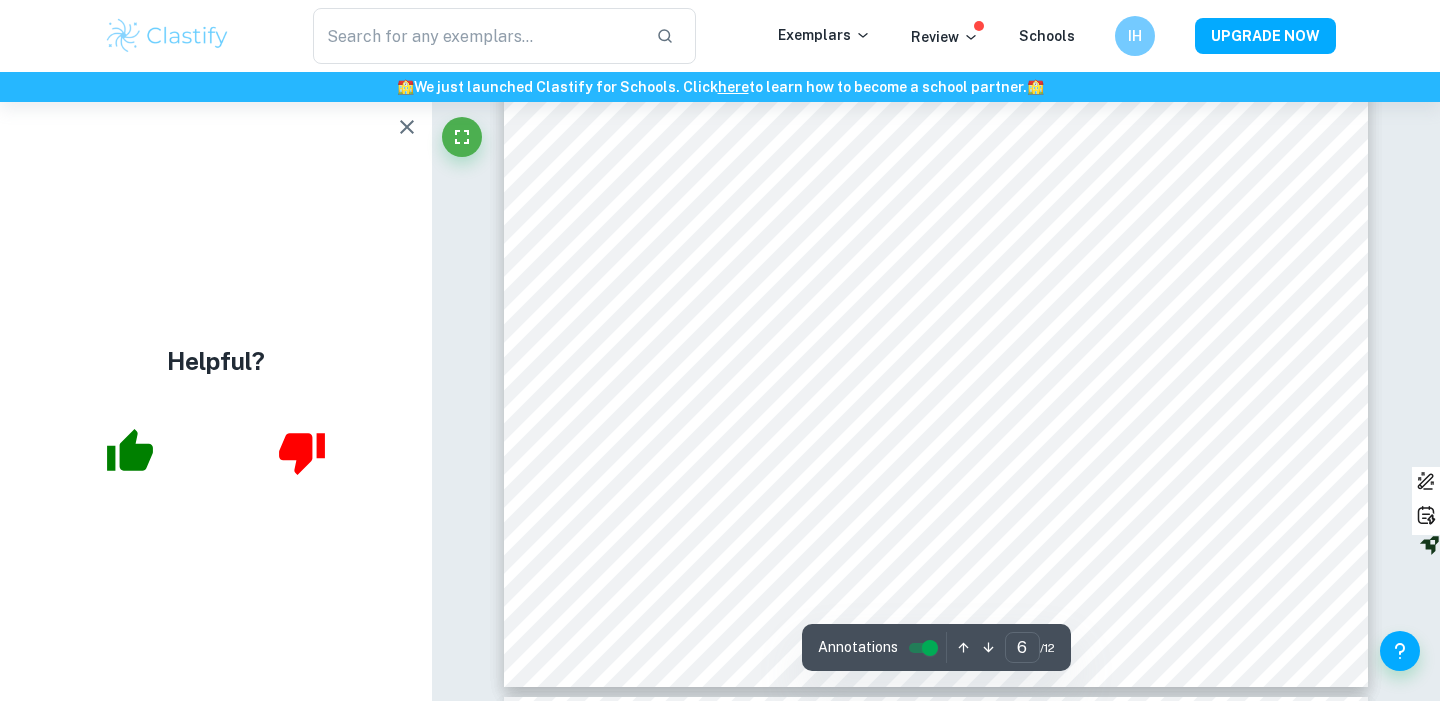 scroll, scrollTop: 7092, scrollLeft: 0, axis: vertical 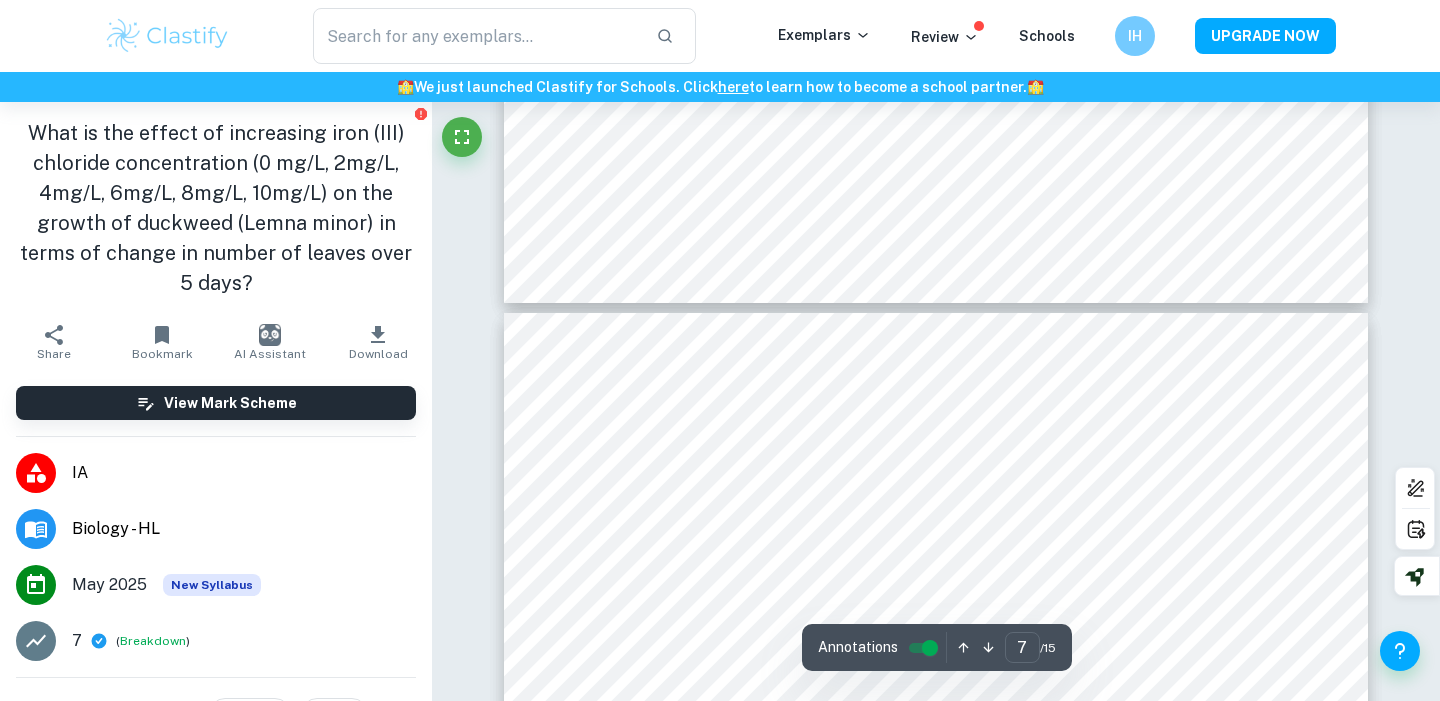 type on "8" 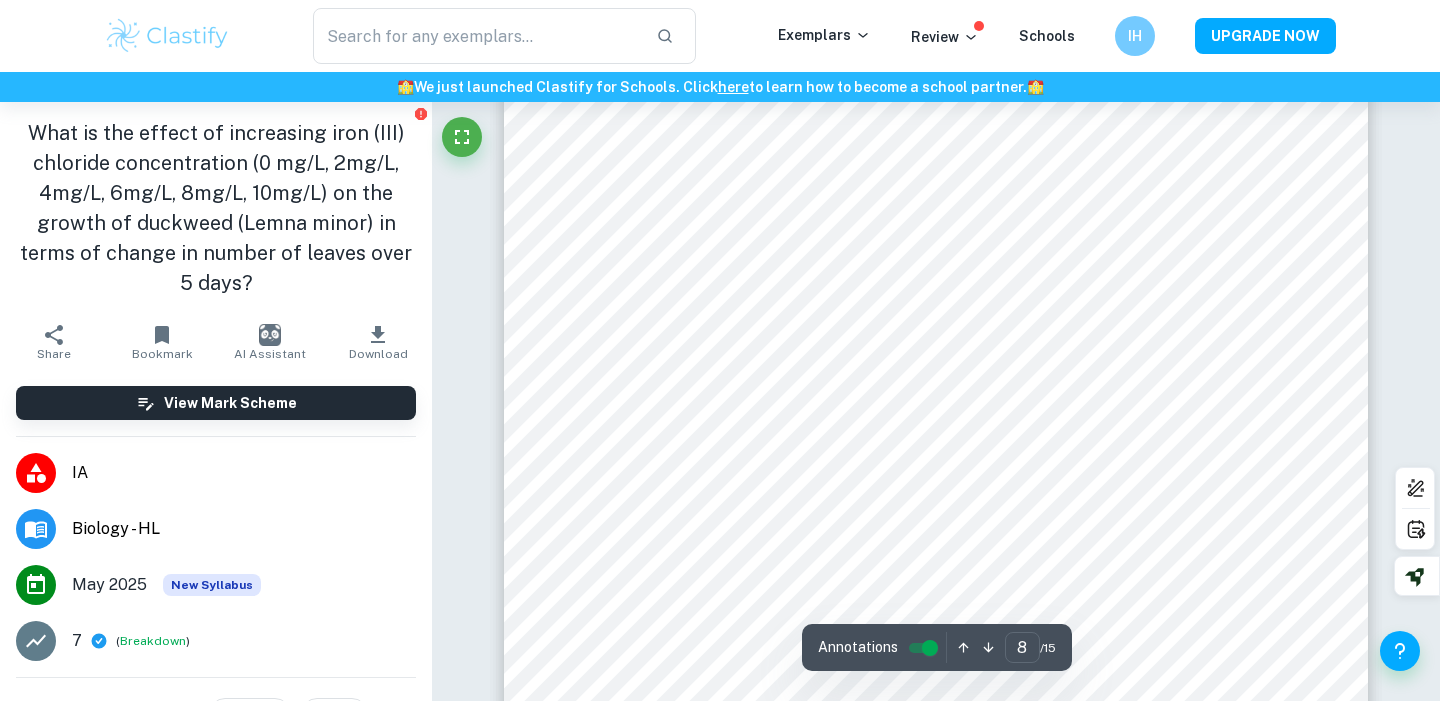 scroll, scrollTop: 8861, scrollLeft: 0, axis: vertical 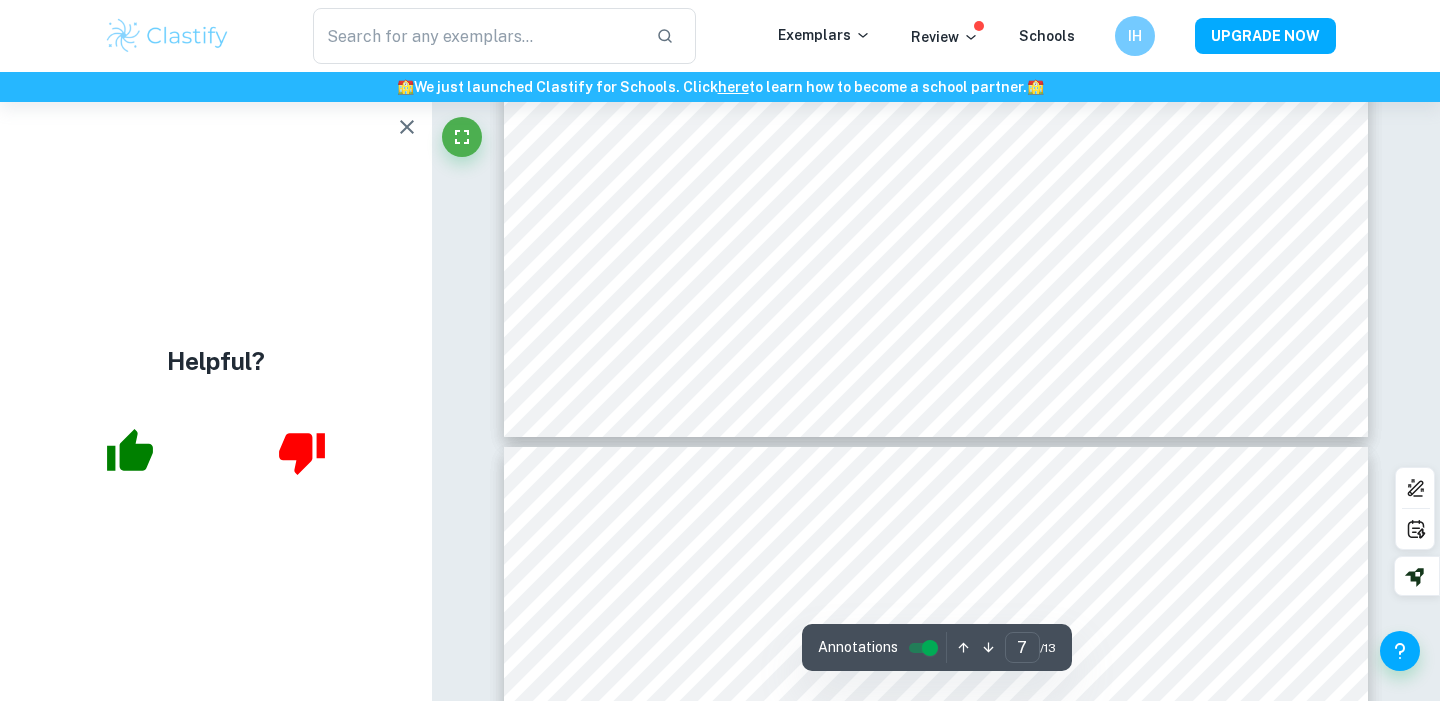 type on "8" 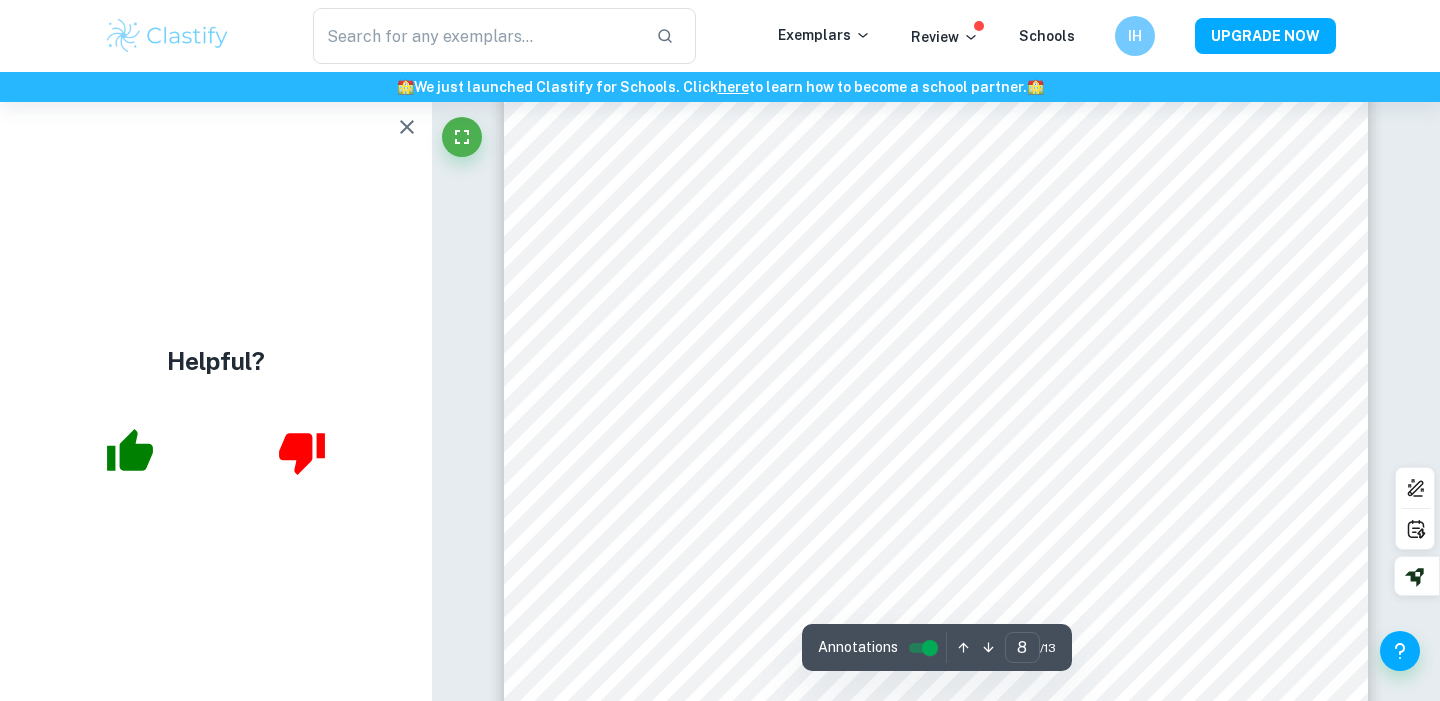 scroll, scrollTop: 9219, scrollLeft: 0, axis: vertical 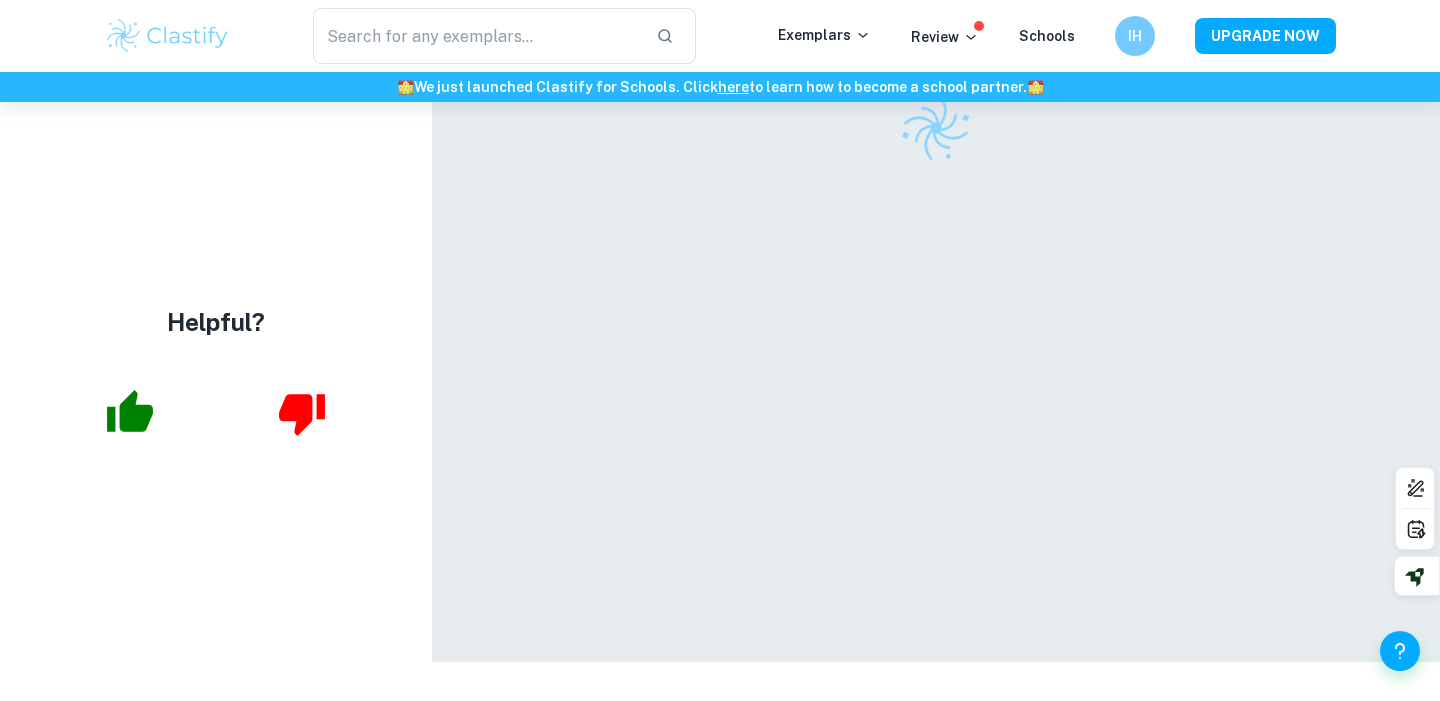 click at bounding box center (936, 332) 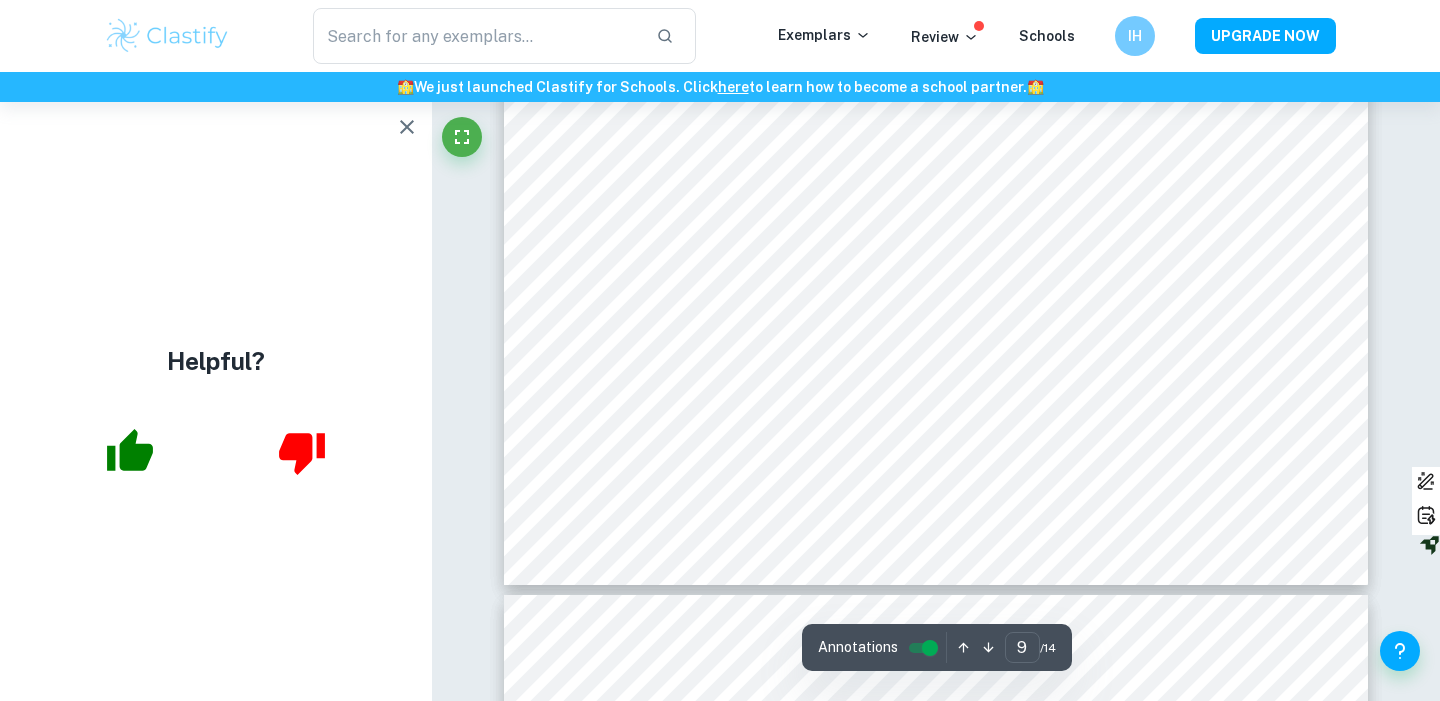 scroll, scrollTop: 9809, scrollLeft: 0, axis: vertical 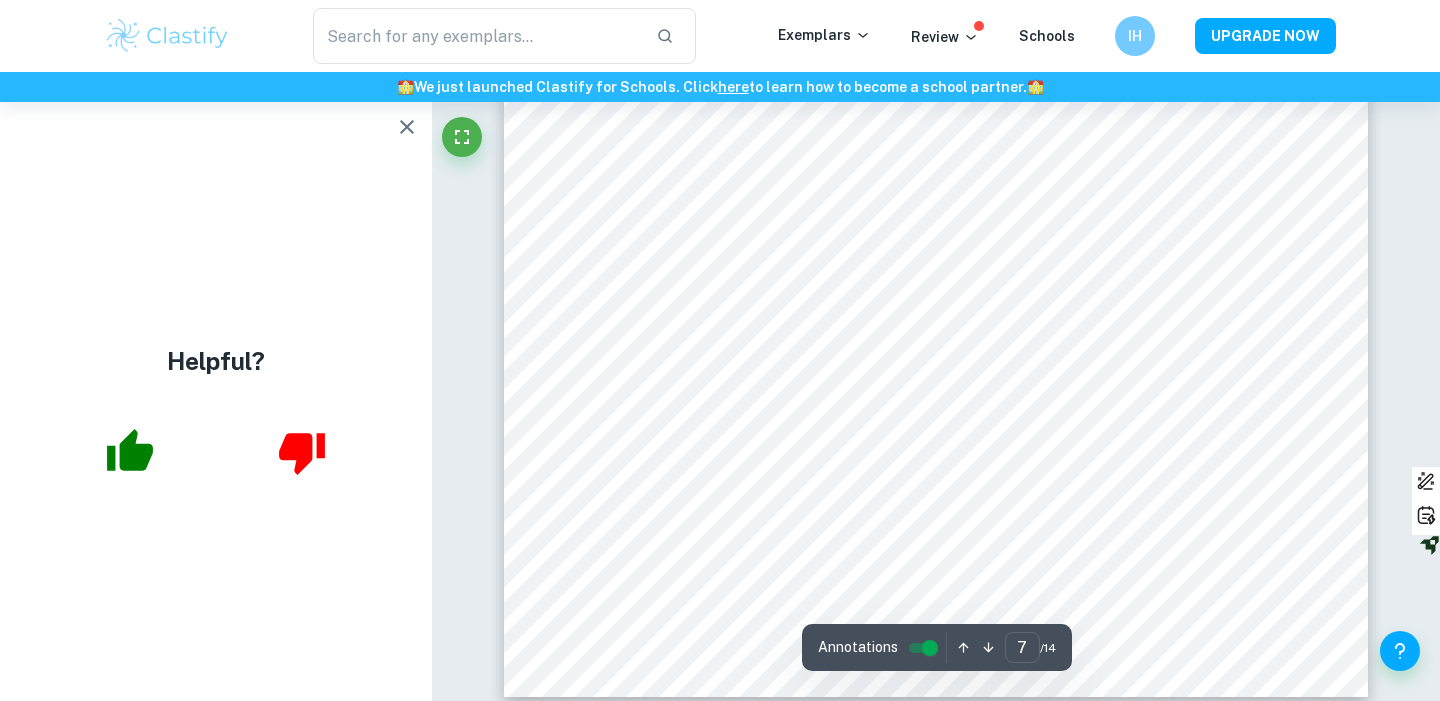 type on "8" 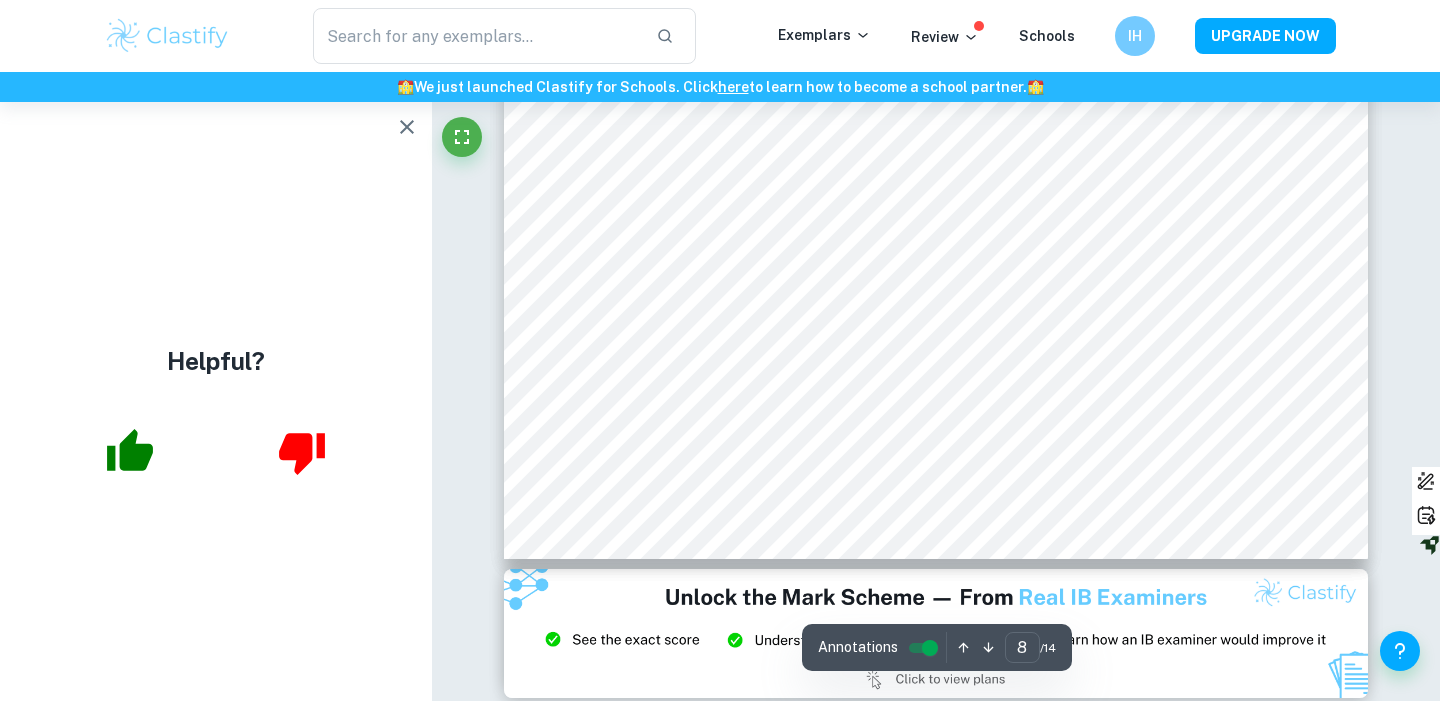 scroll, scrollTop: 8788, scrollLeft: 0, axis: vertical 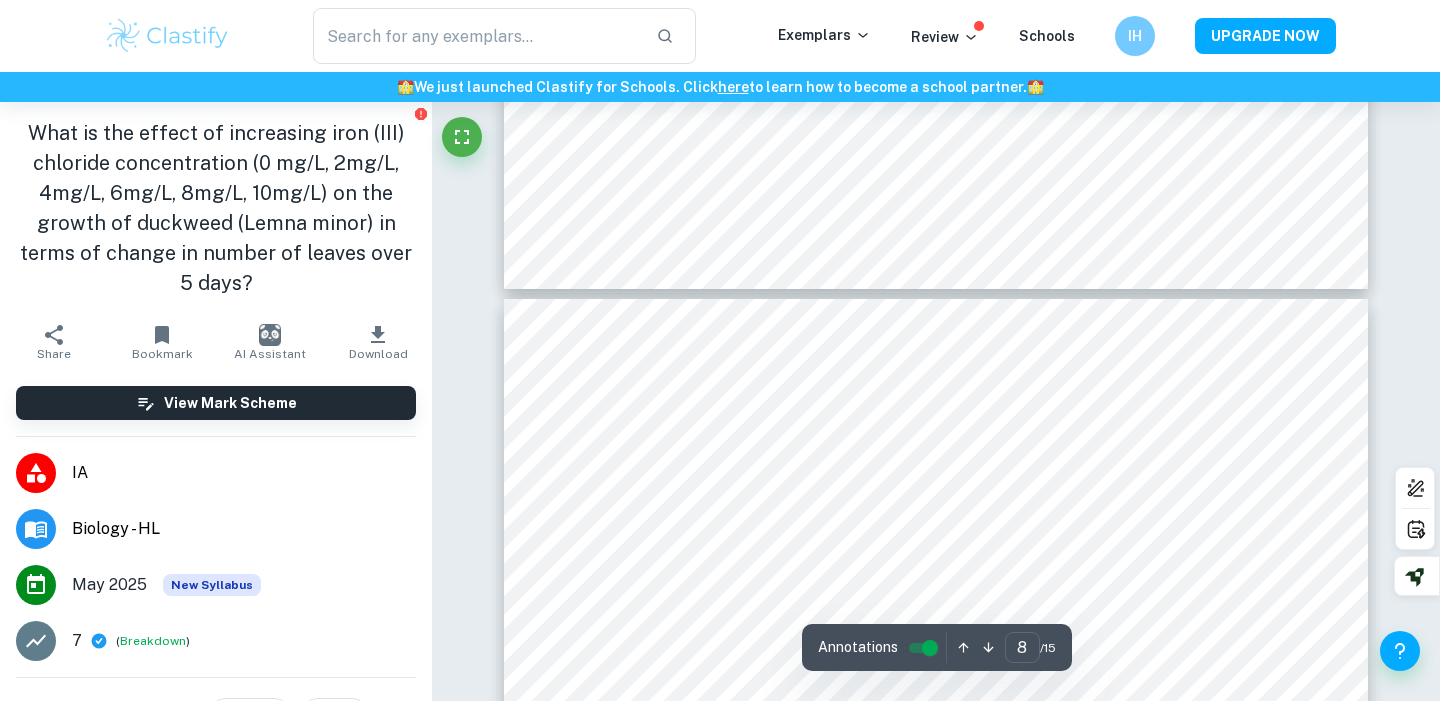 type on "7" 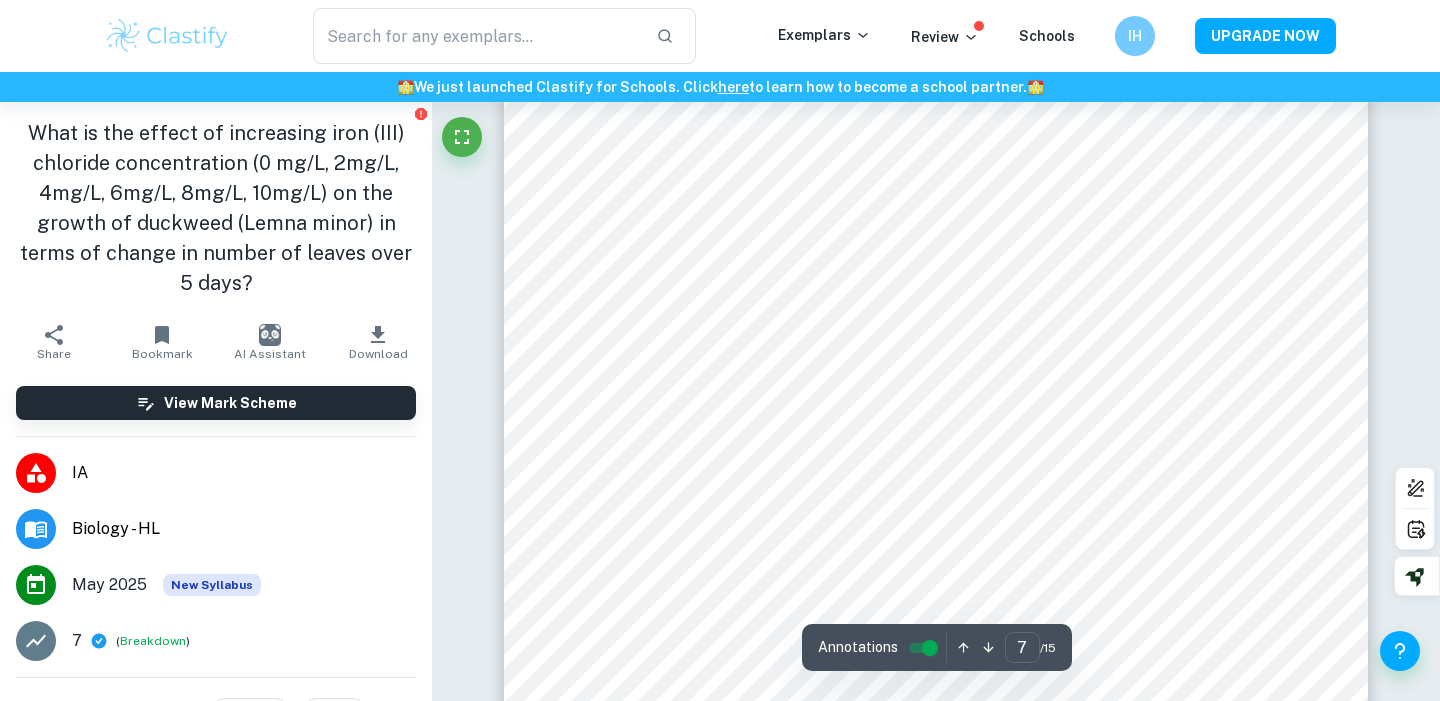 scroll, scrollTop: 7899, scrollLeft: 0, axis: vertical 